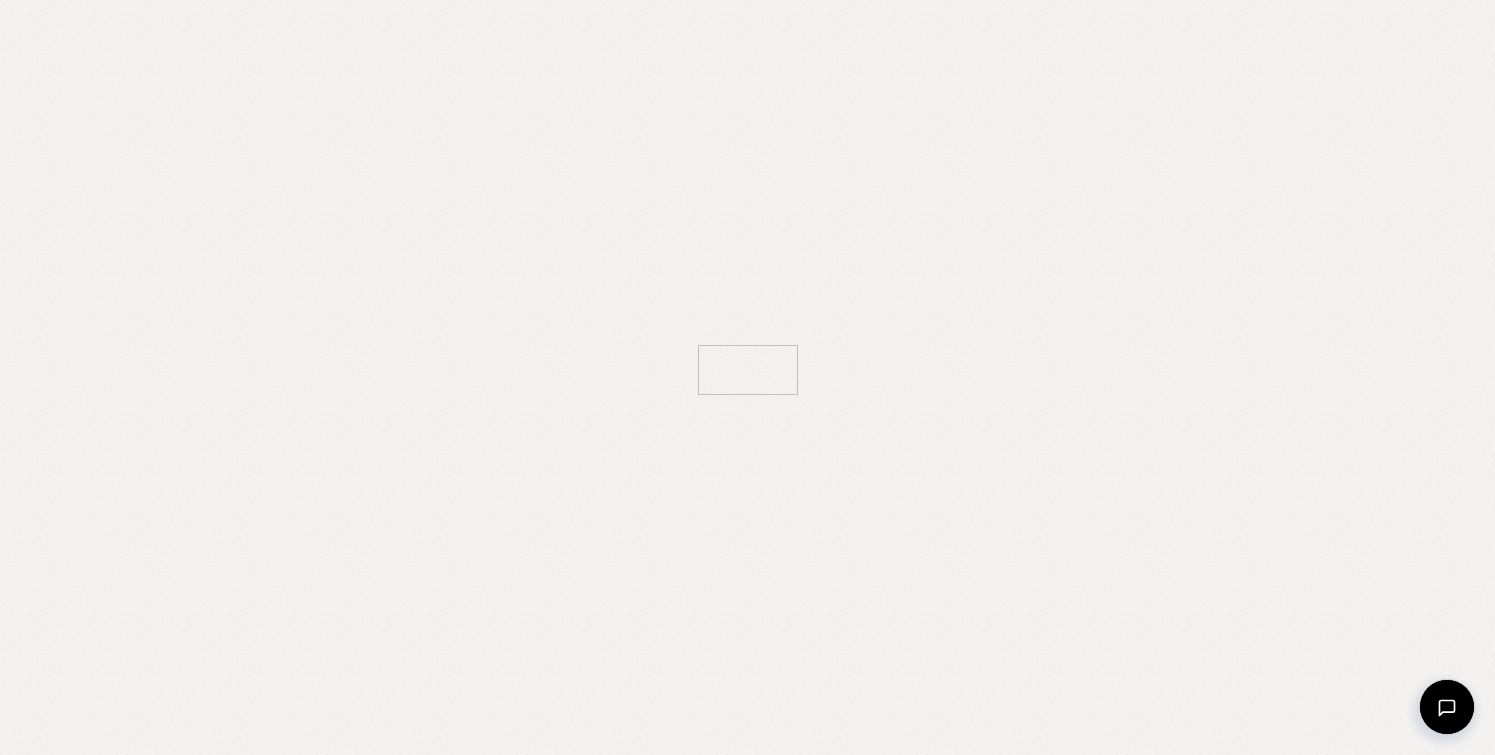scroll, scrollTop: 0, scrollLeft: 0, axis: both 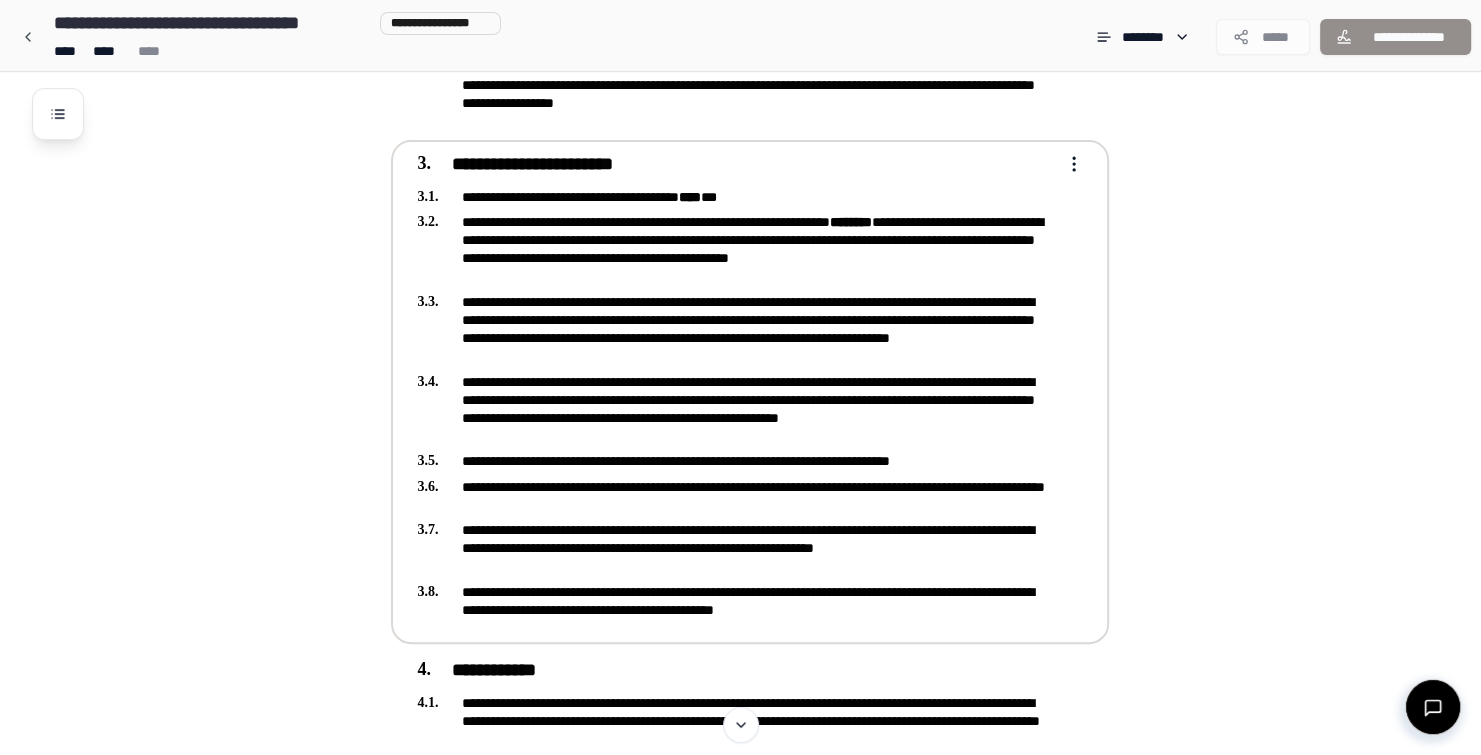 click on "**********" at bounding box center [740, 1216] 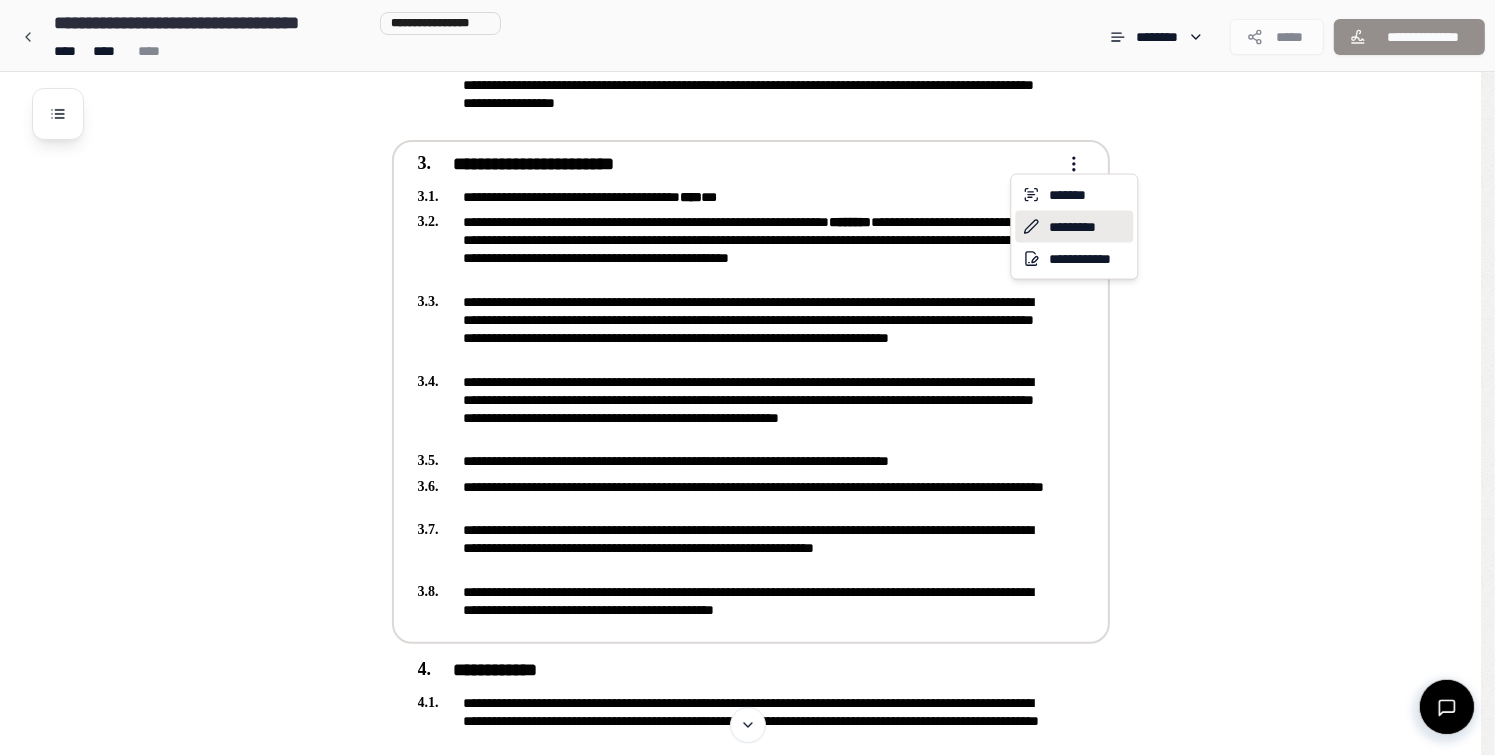 click on "*********" at bounding box center [1074, 227] 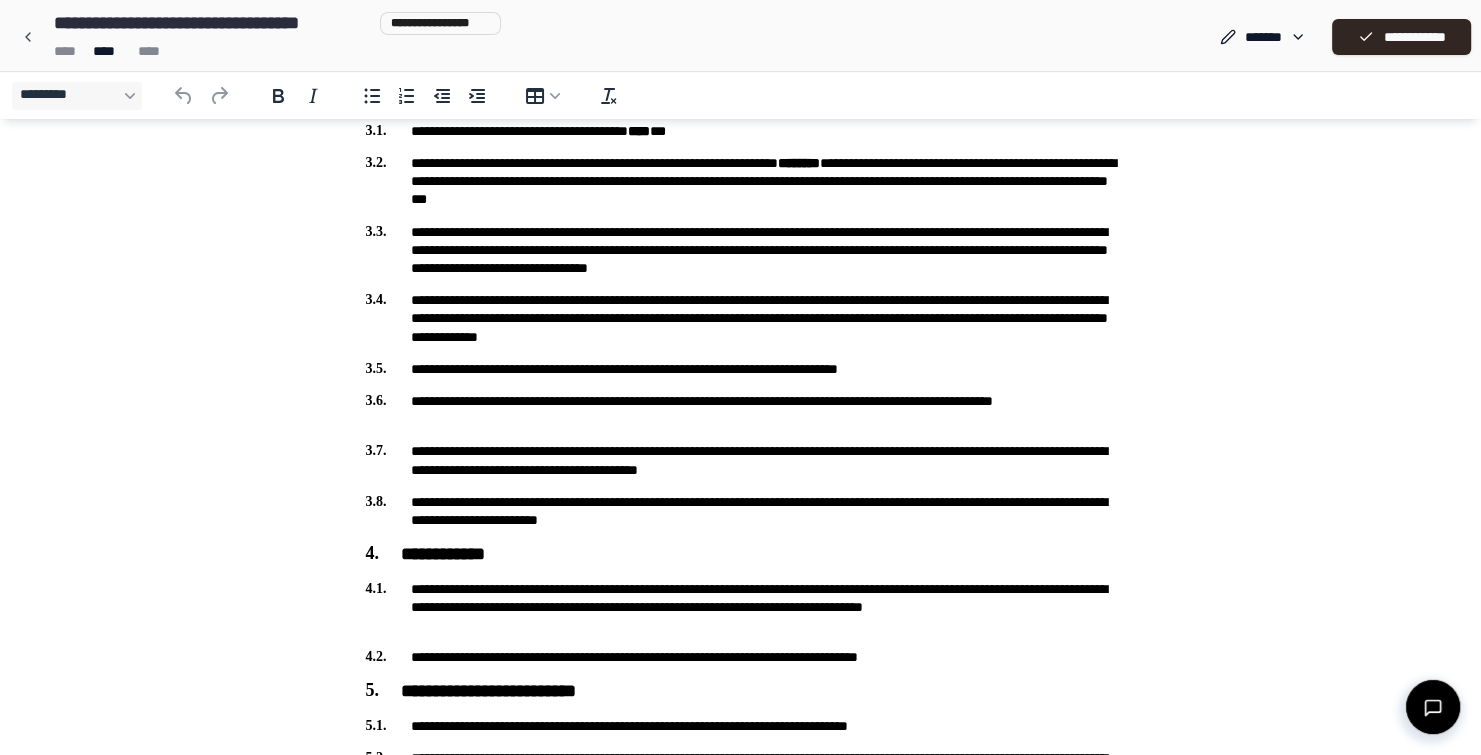 scroll, scrollTop: 475, scrollLeft: 0, axis: vertical 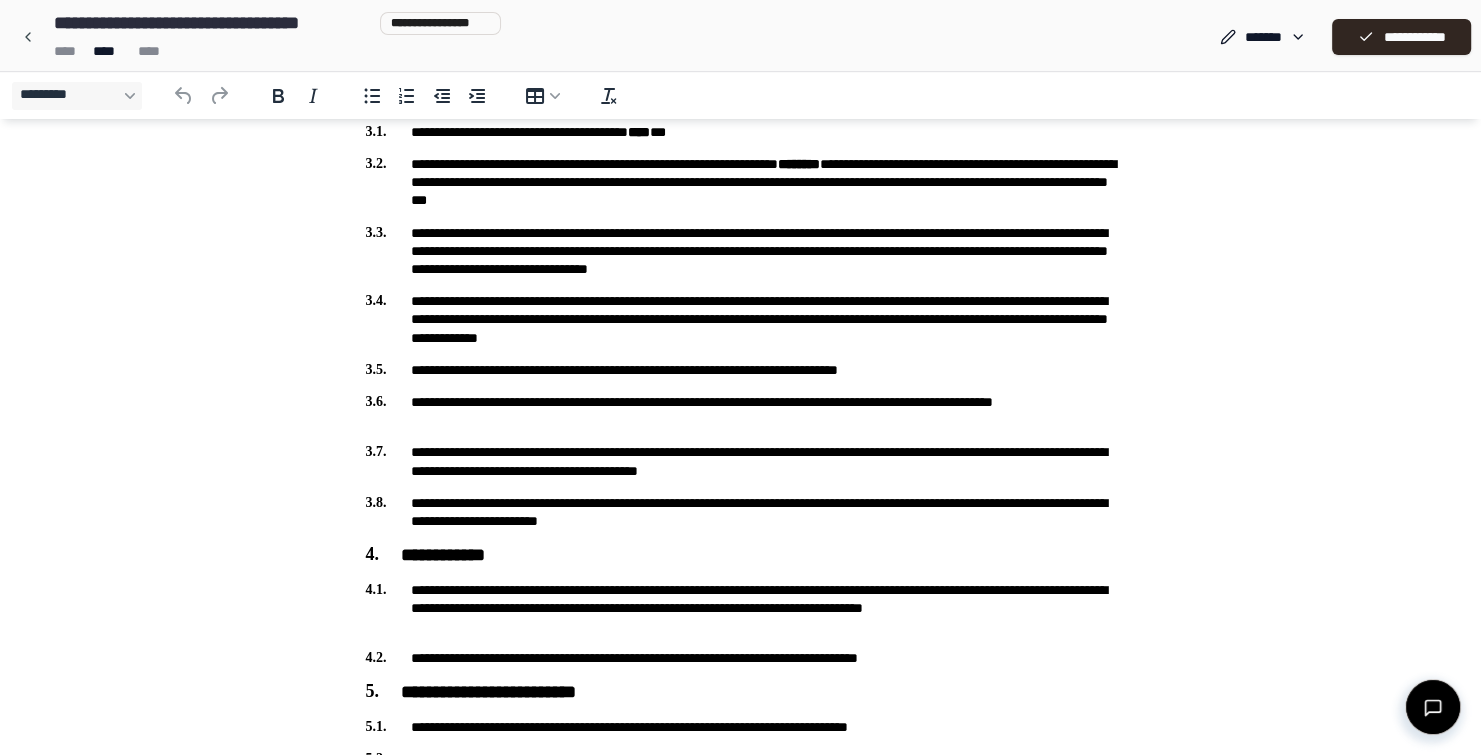 click on "**********" at bounding box center [741, 319] 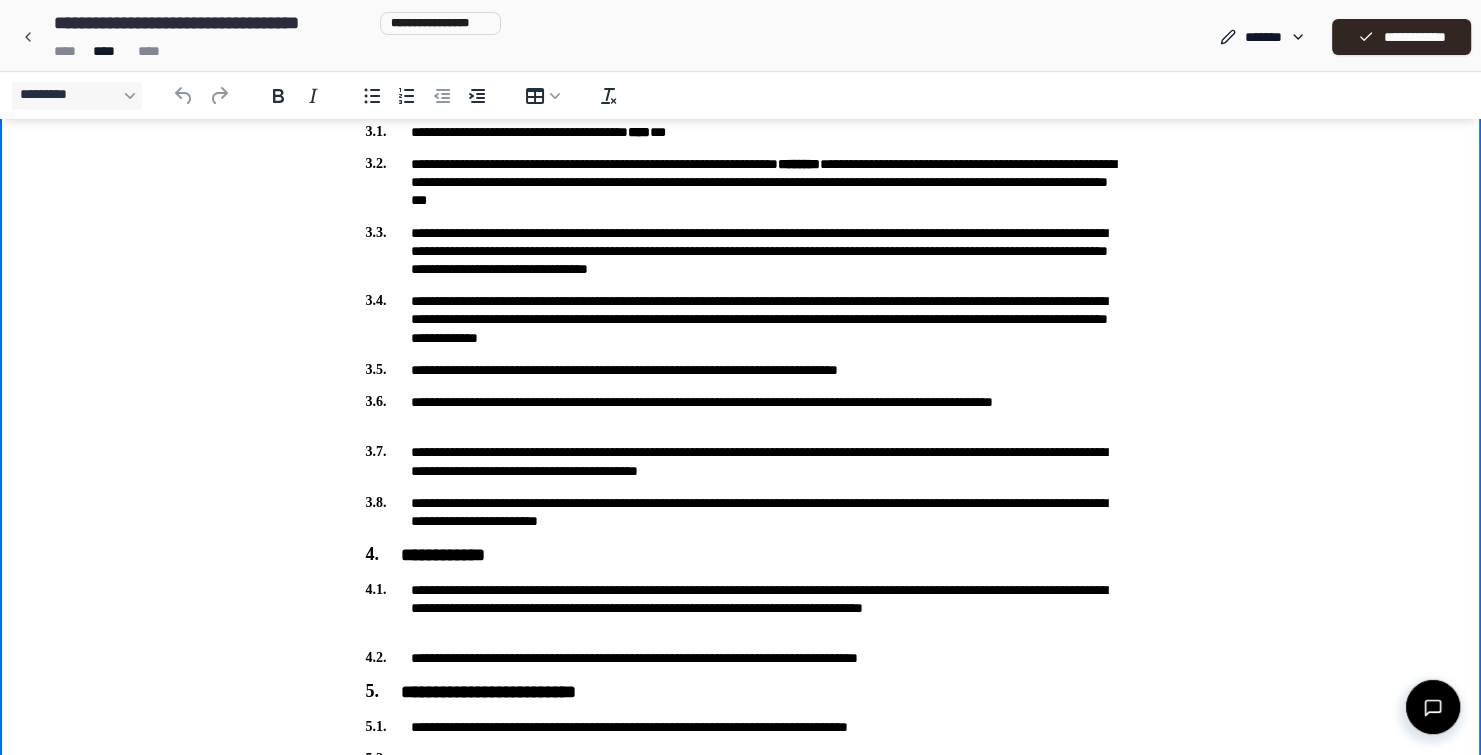 click on "**********" at bounding box center (741, 319) 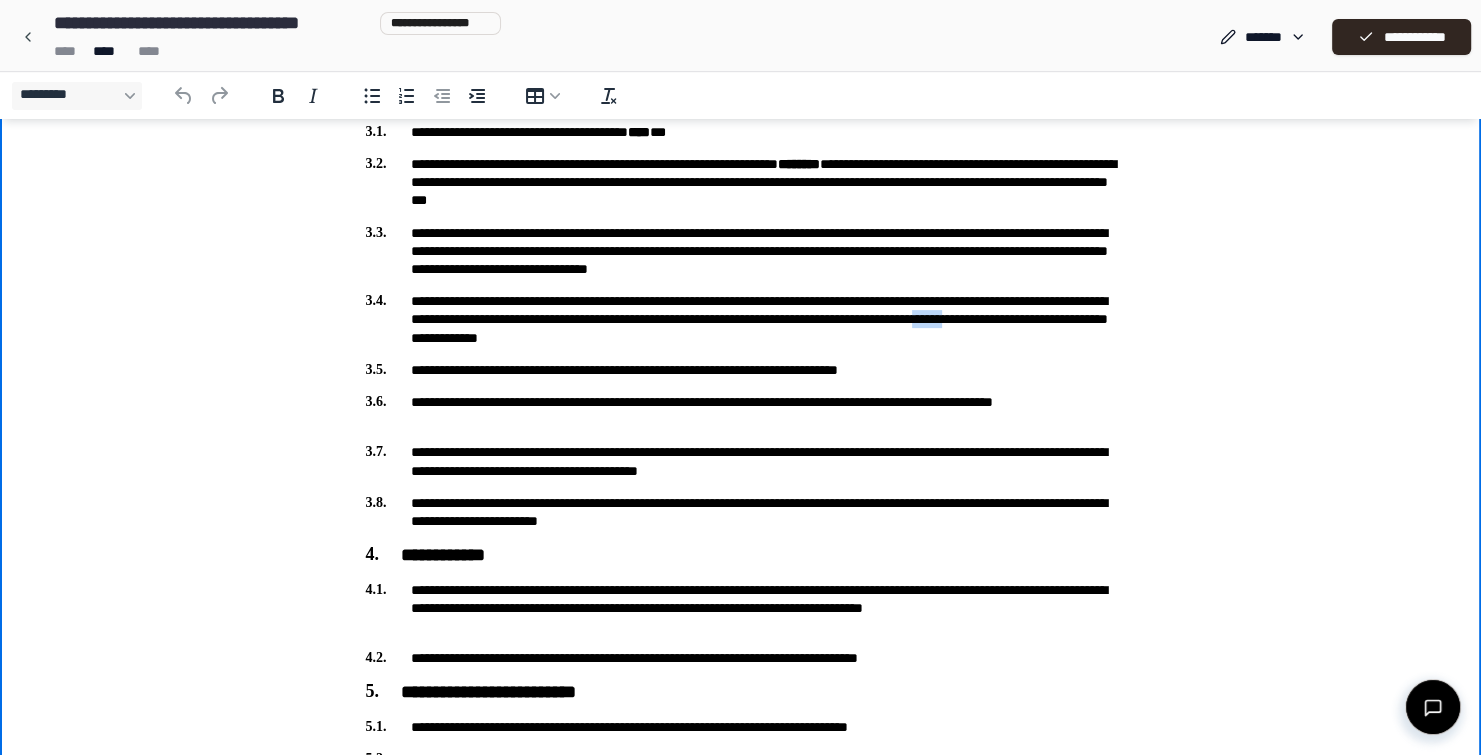 type 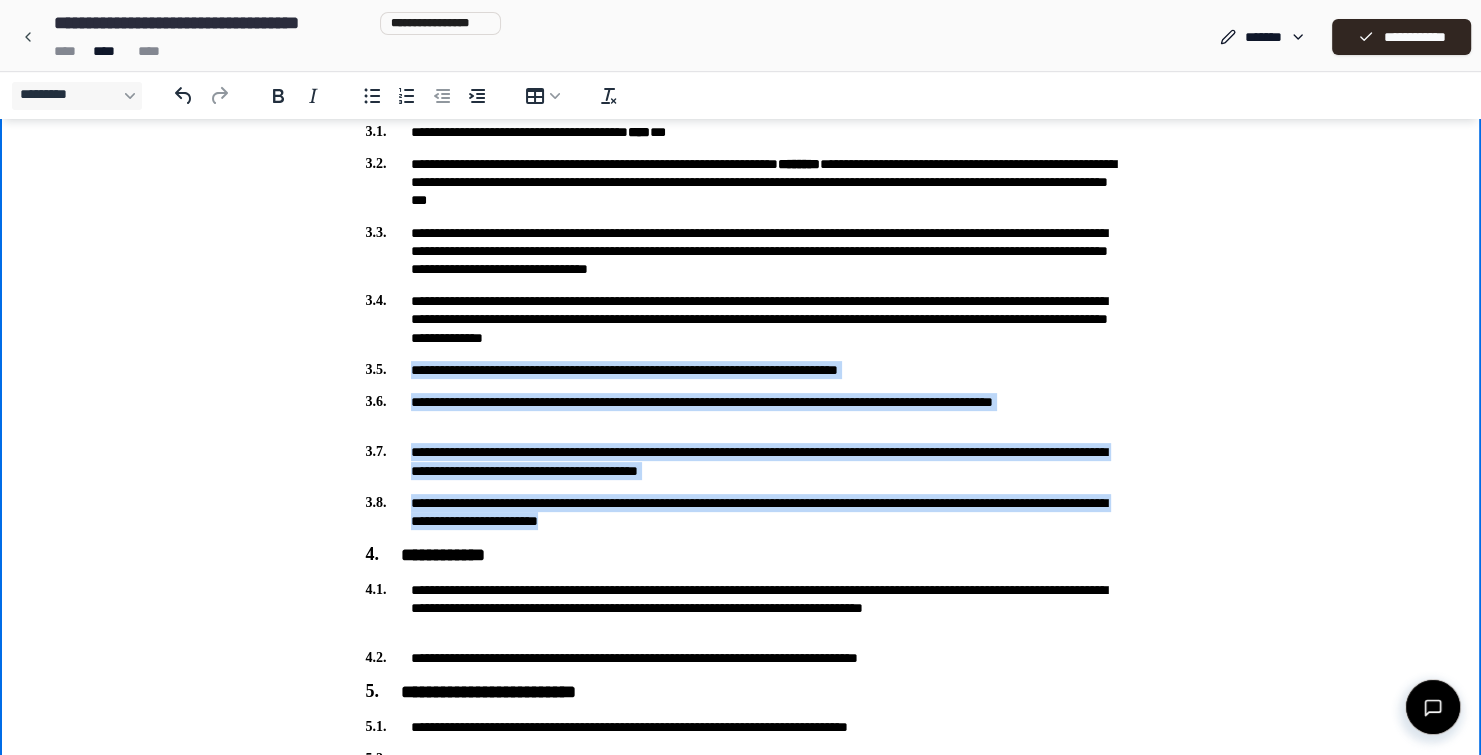 drag, startPoint x: 361, startPoint y: 369, endPoint x: 747, endPoint y: 527, distance: 417.0851 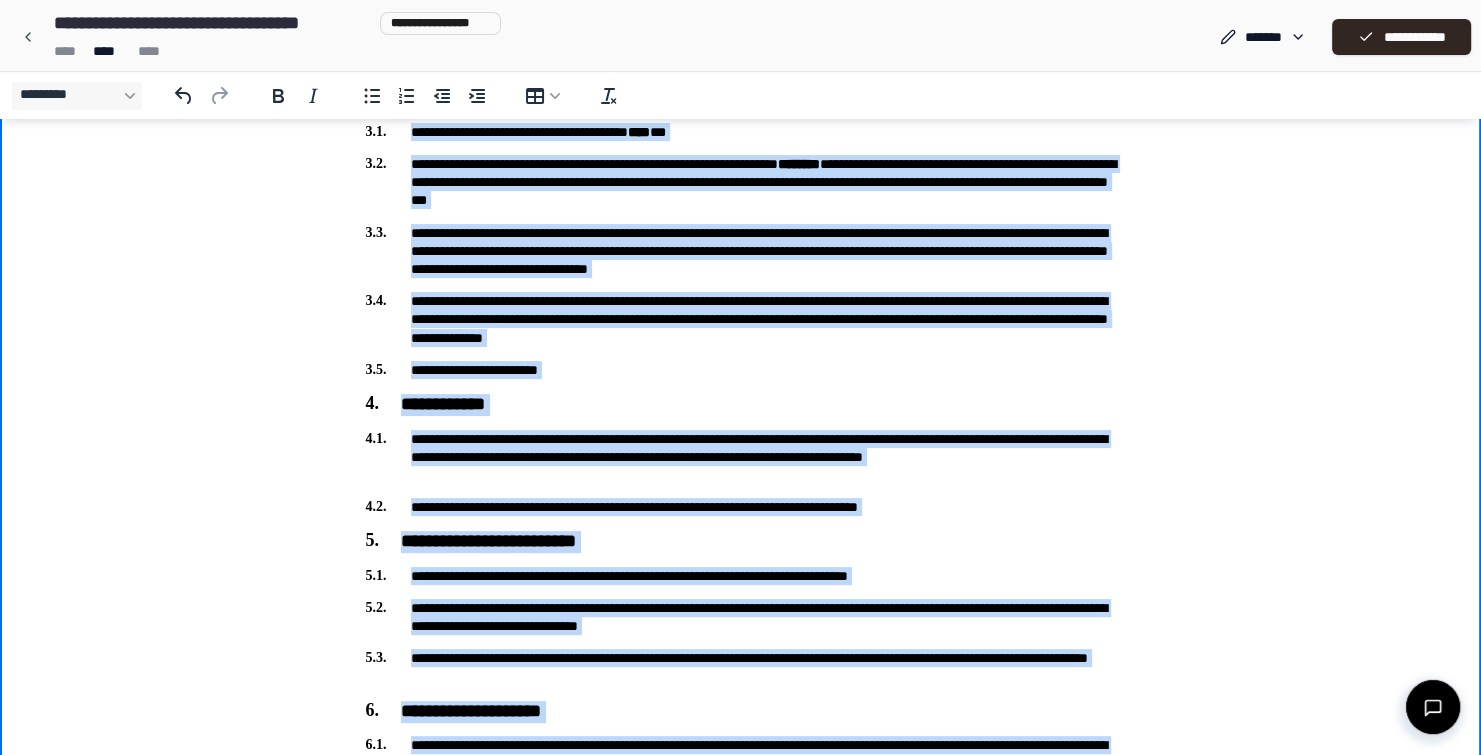 click on "**********" at bounding box center [741, 892] 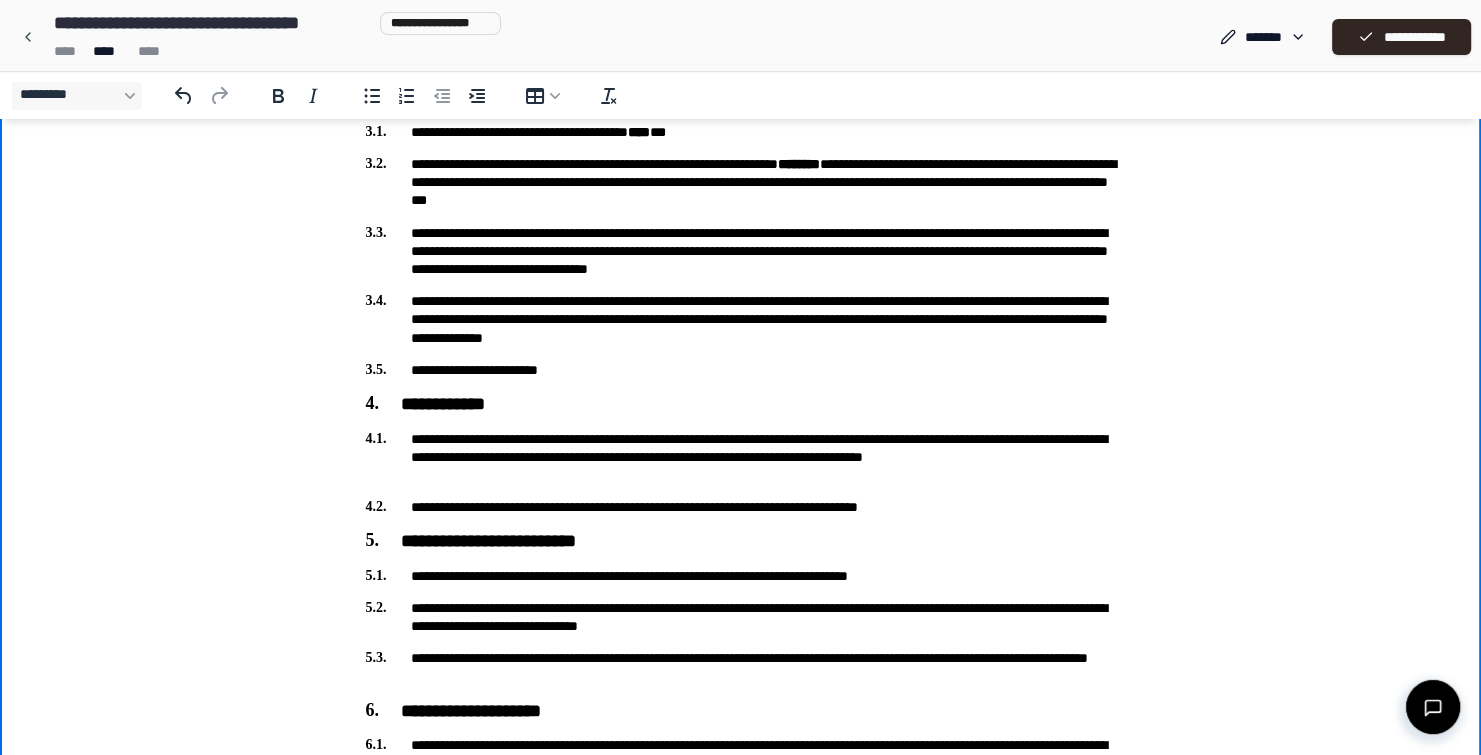 click on "**********" at bounding box center [741, 370] 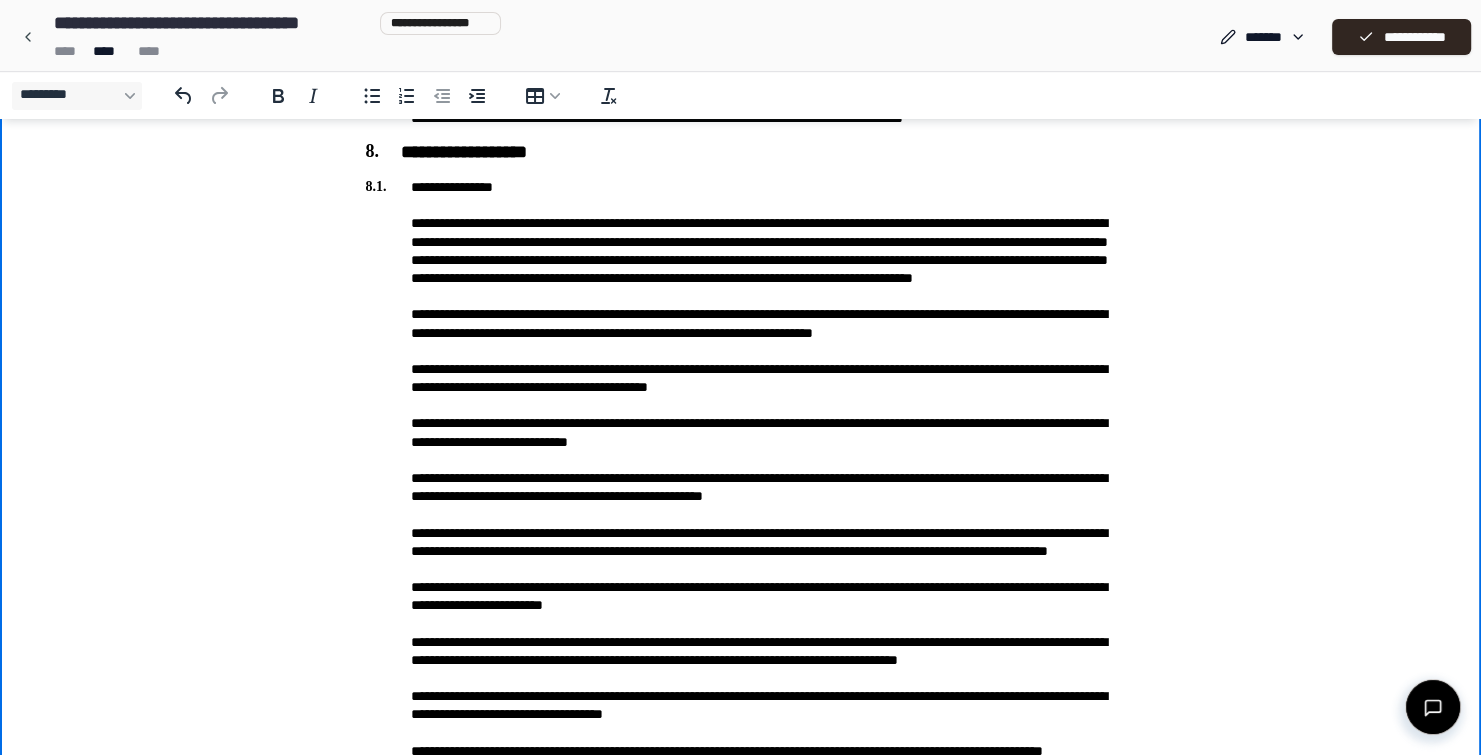 scroll, scrollTop: 1917, scrollLeft: 0, axis: vertical 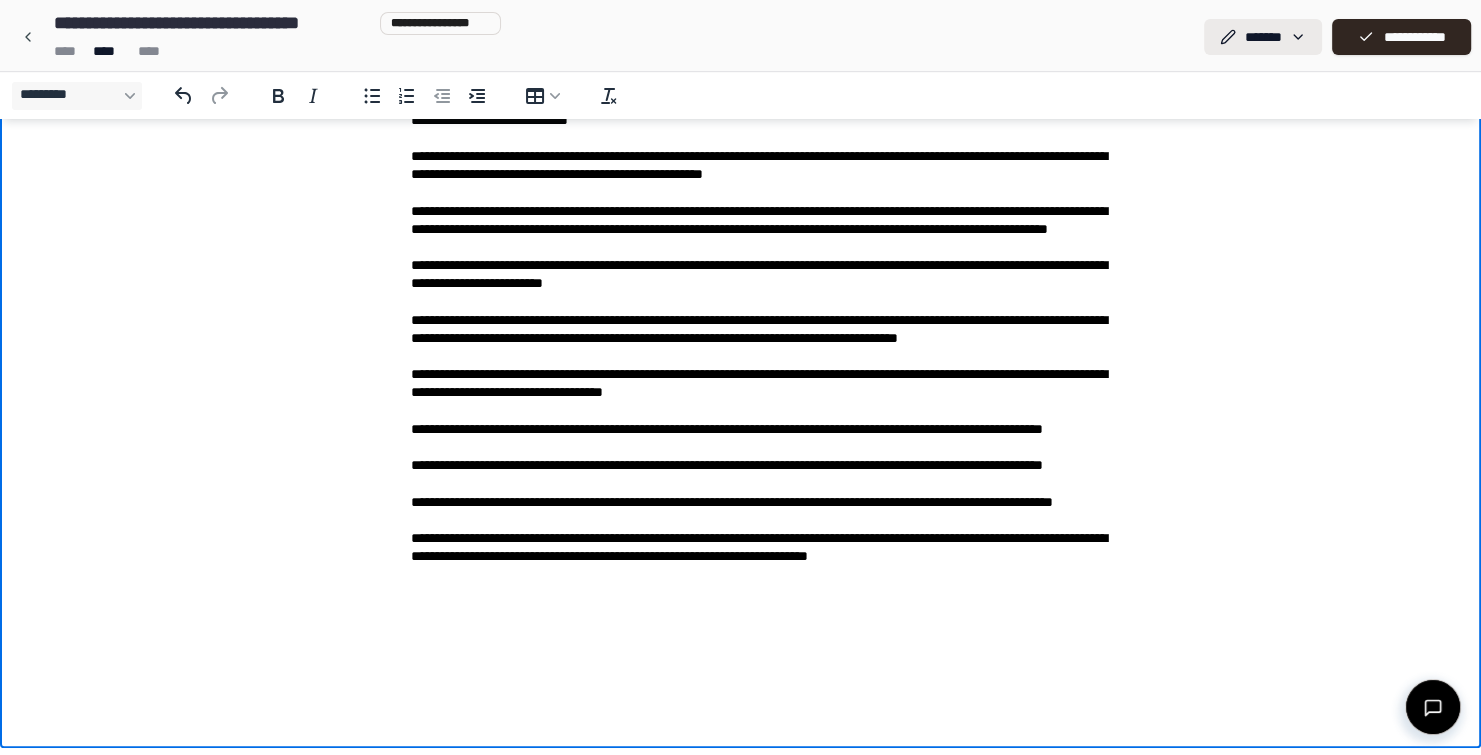 click on "**********" at bounding box center [740, -581] 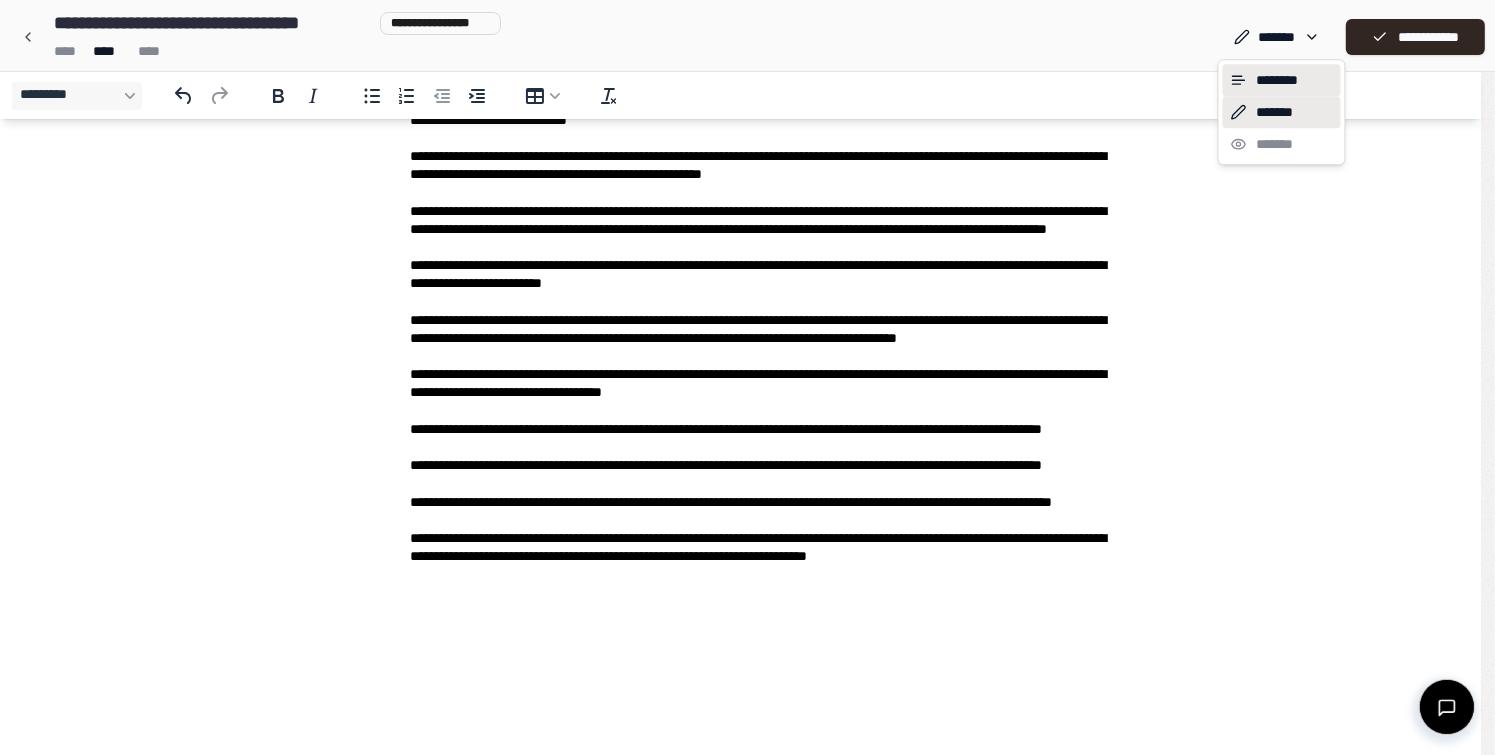 click on "********" at bounding box center [1282, 80] 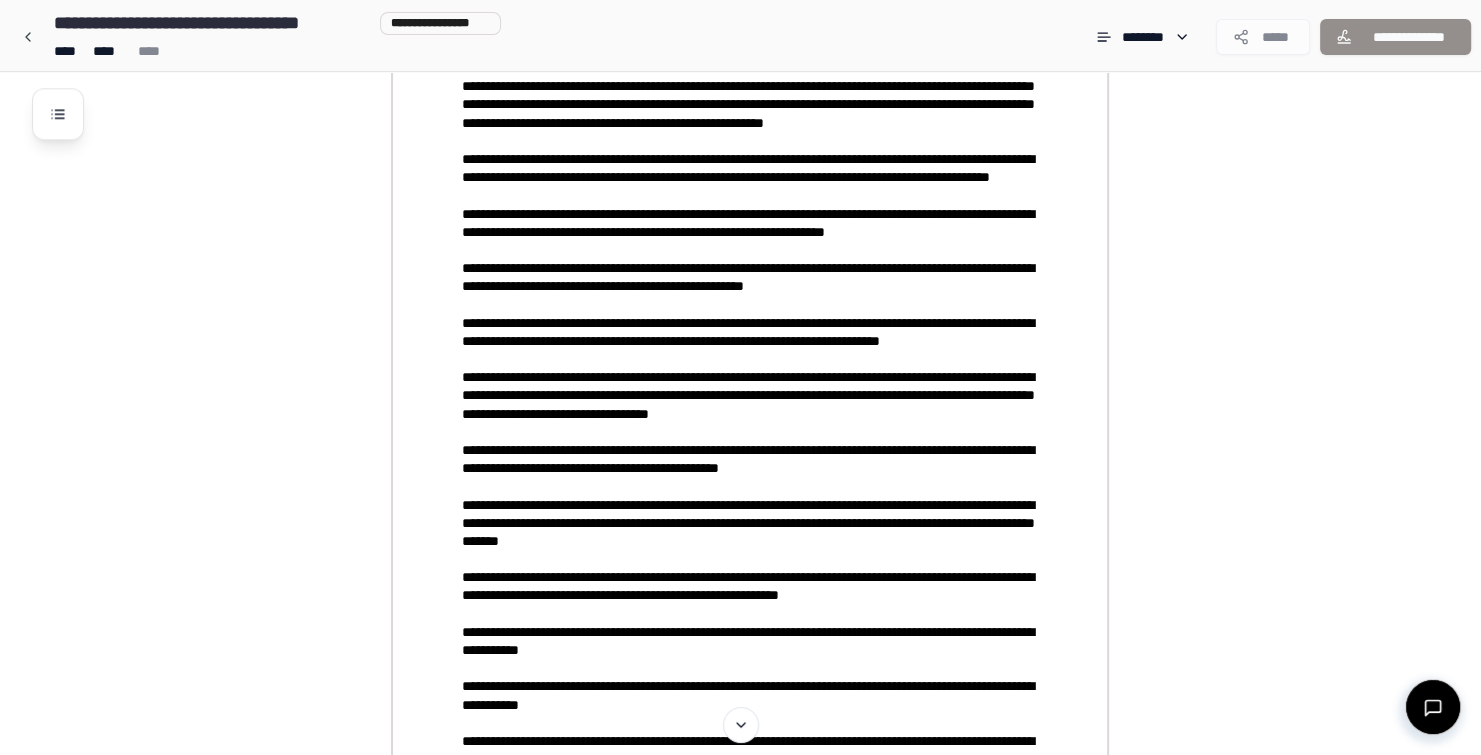 scroll, scrollTop: 2356, scrollLeft: 0, axis: vertical 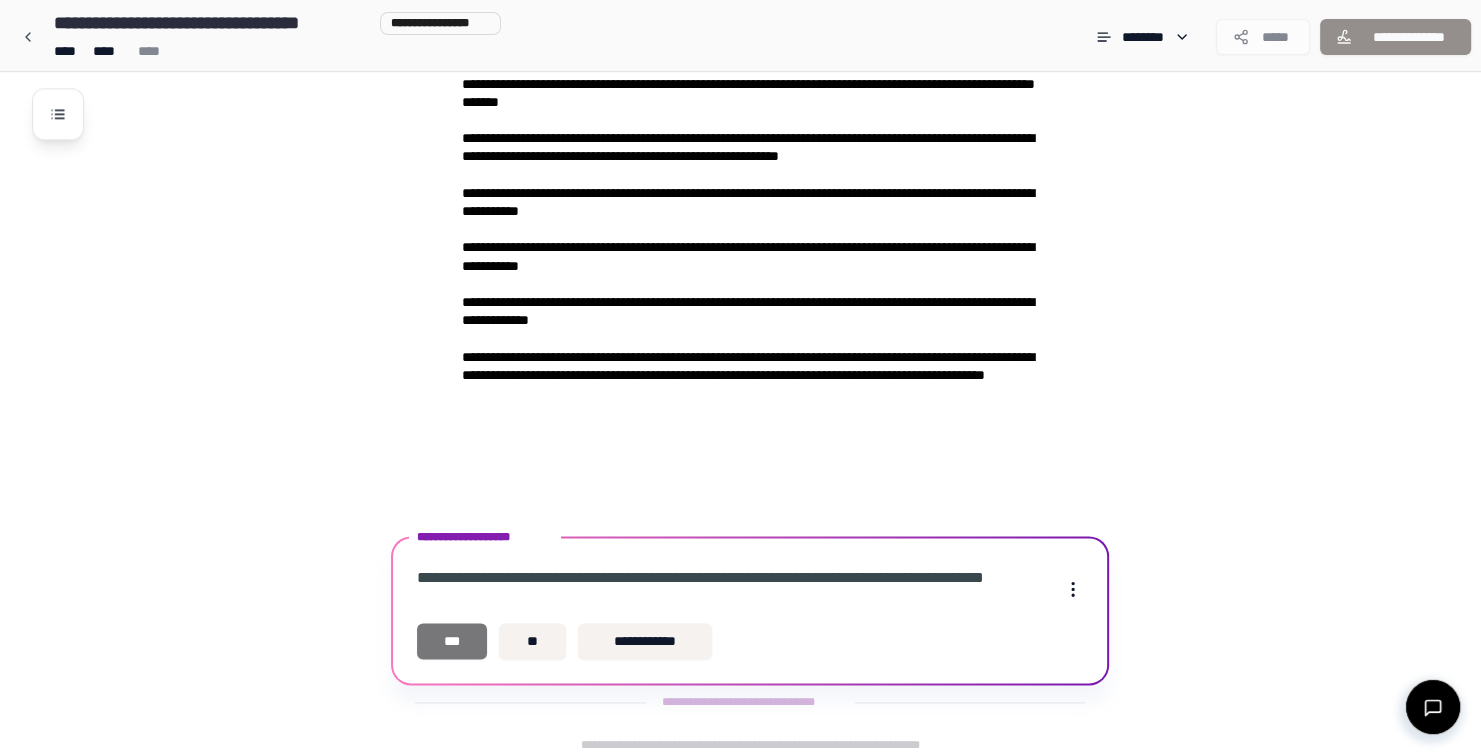 click on "***" at bounding box center [452, 641] 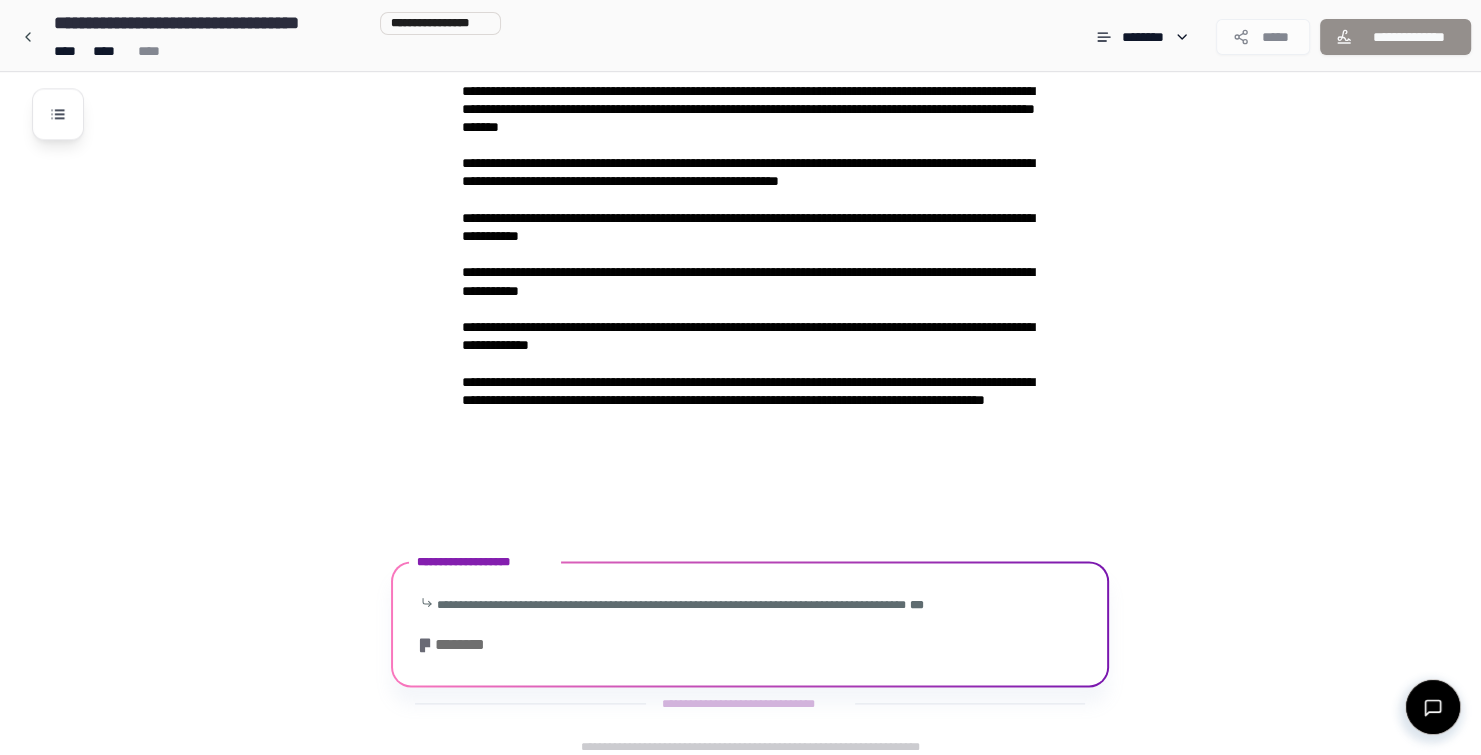scroll, scrollTop: 2485, scrollLeft: 0, axis: vertical 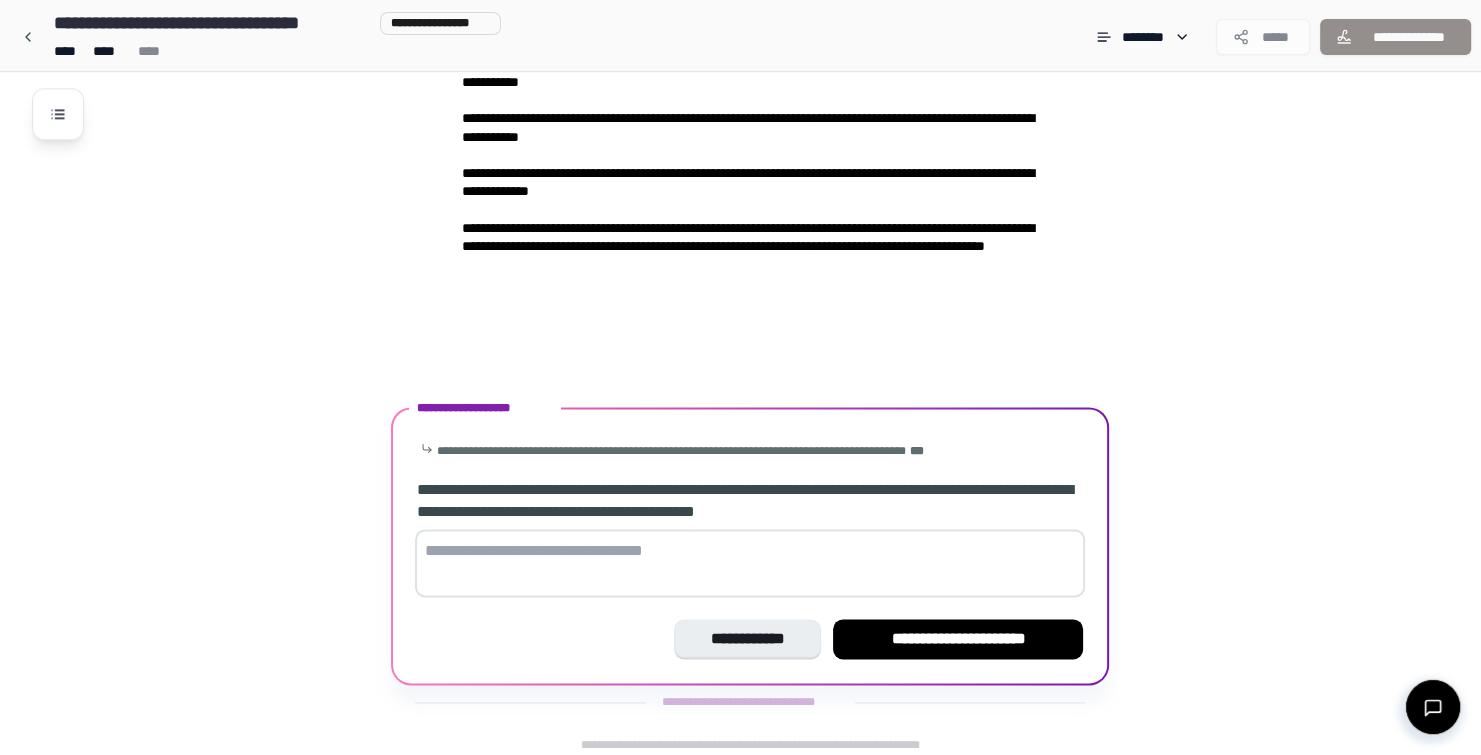 click at bounding box center (750, 563) 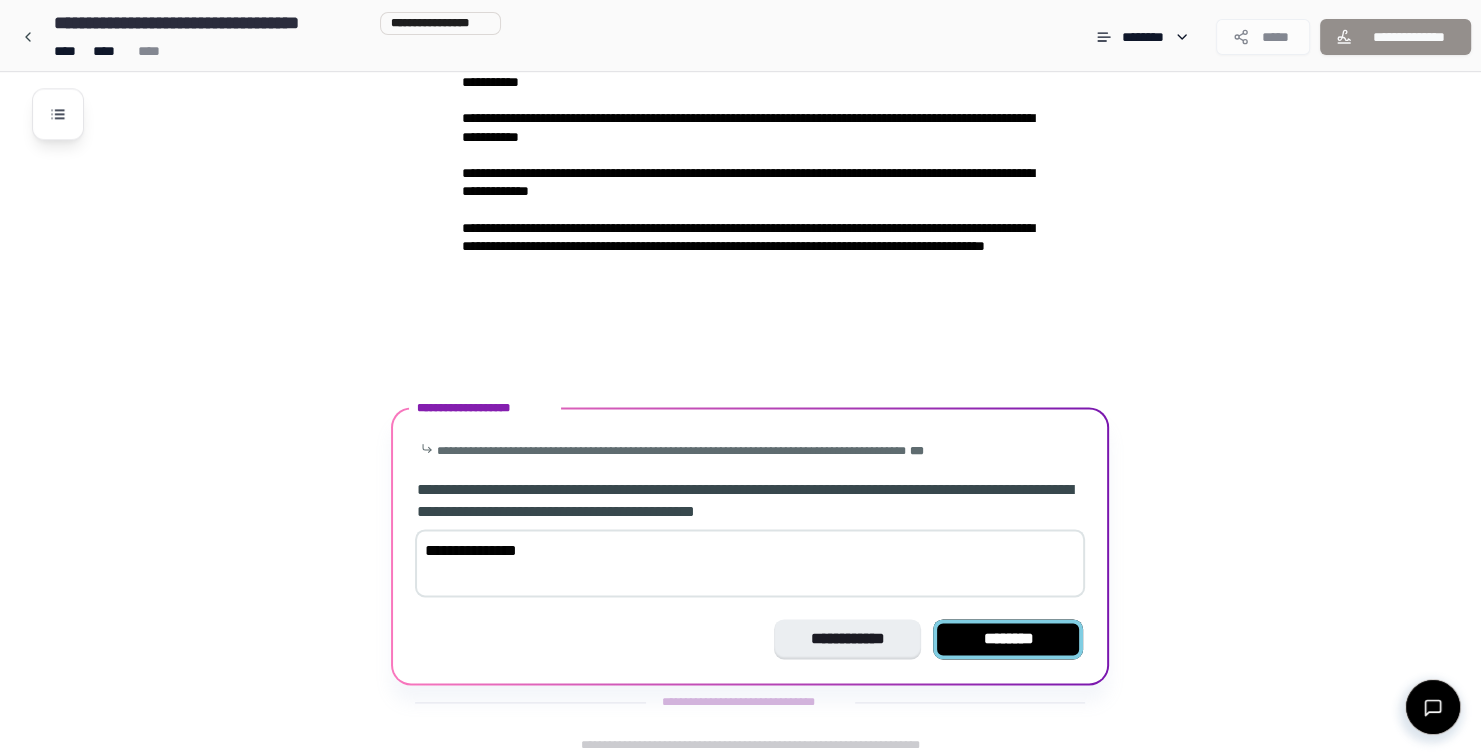 type on "**********" 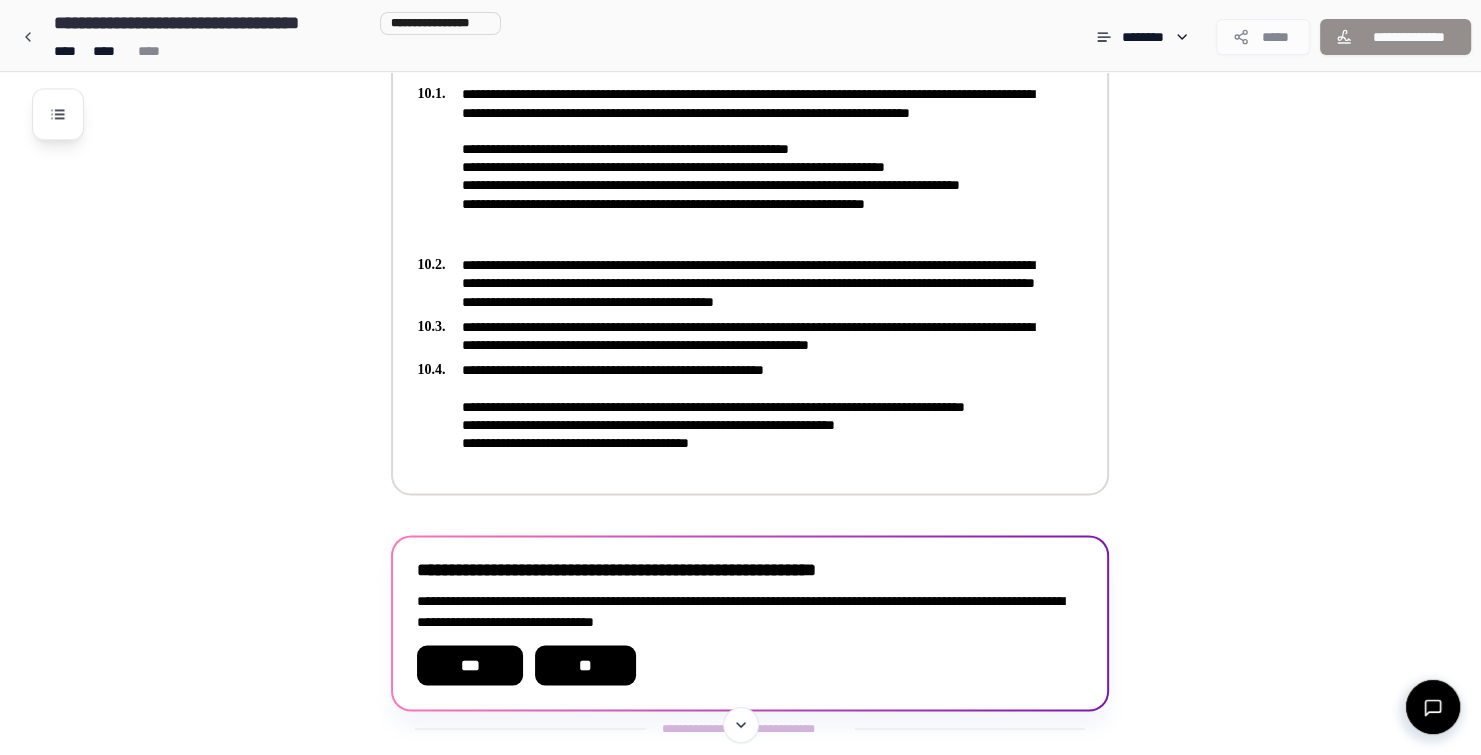 scroll, scrollTop: 3061, scrollLeft: 0, axis: vertical 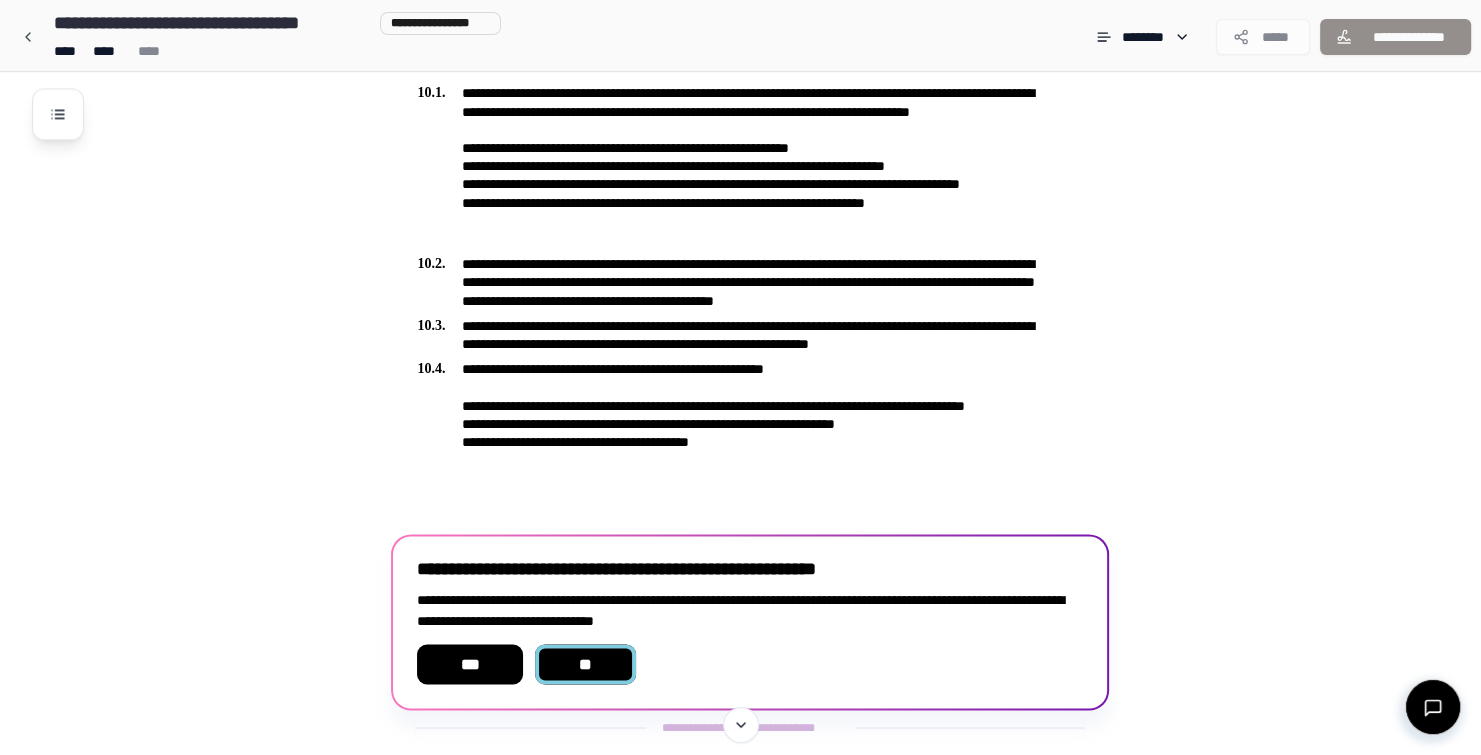 click on "**" at bounding box center (586, 664) 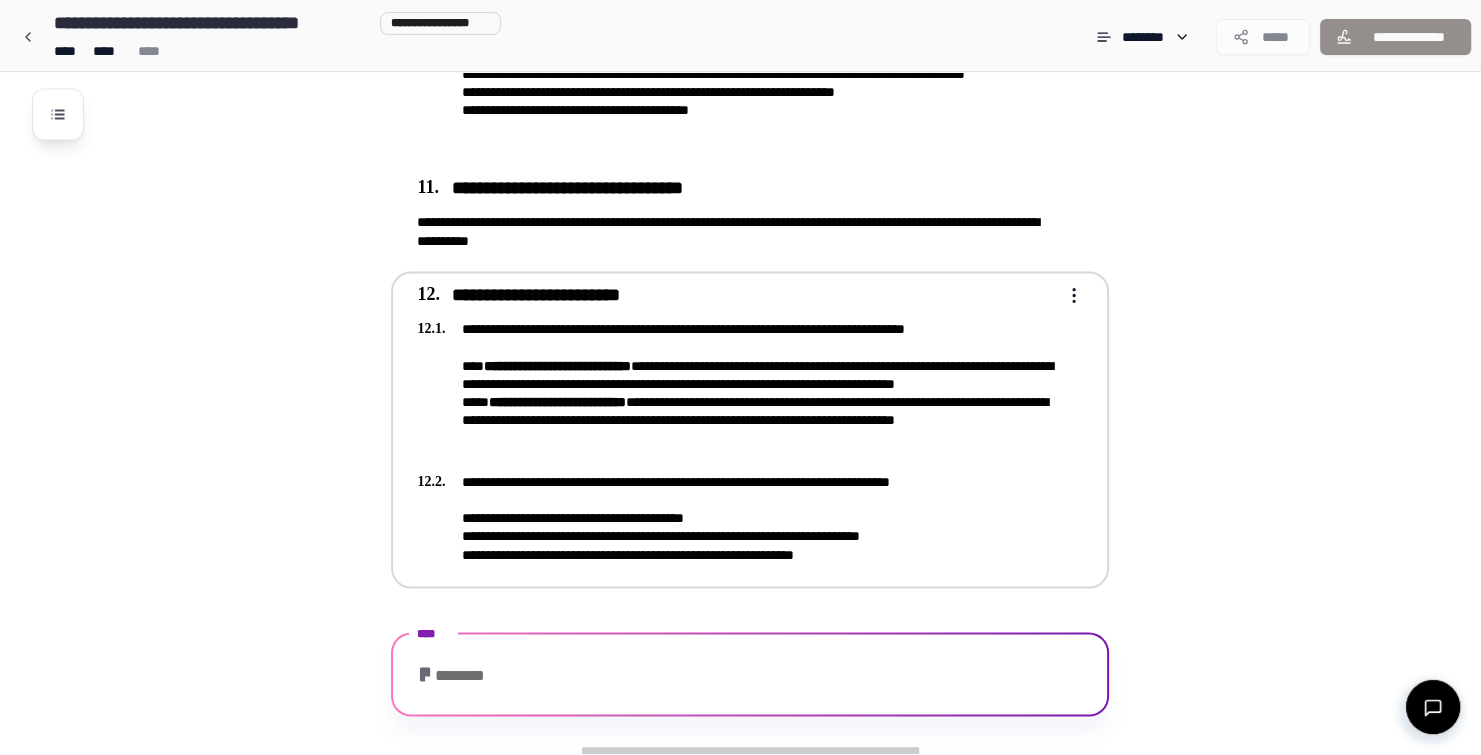 scroll, scrollTop: 3491, scrollLeft: 0, axis: vertical 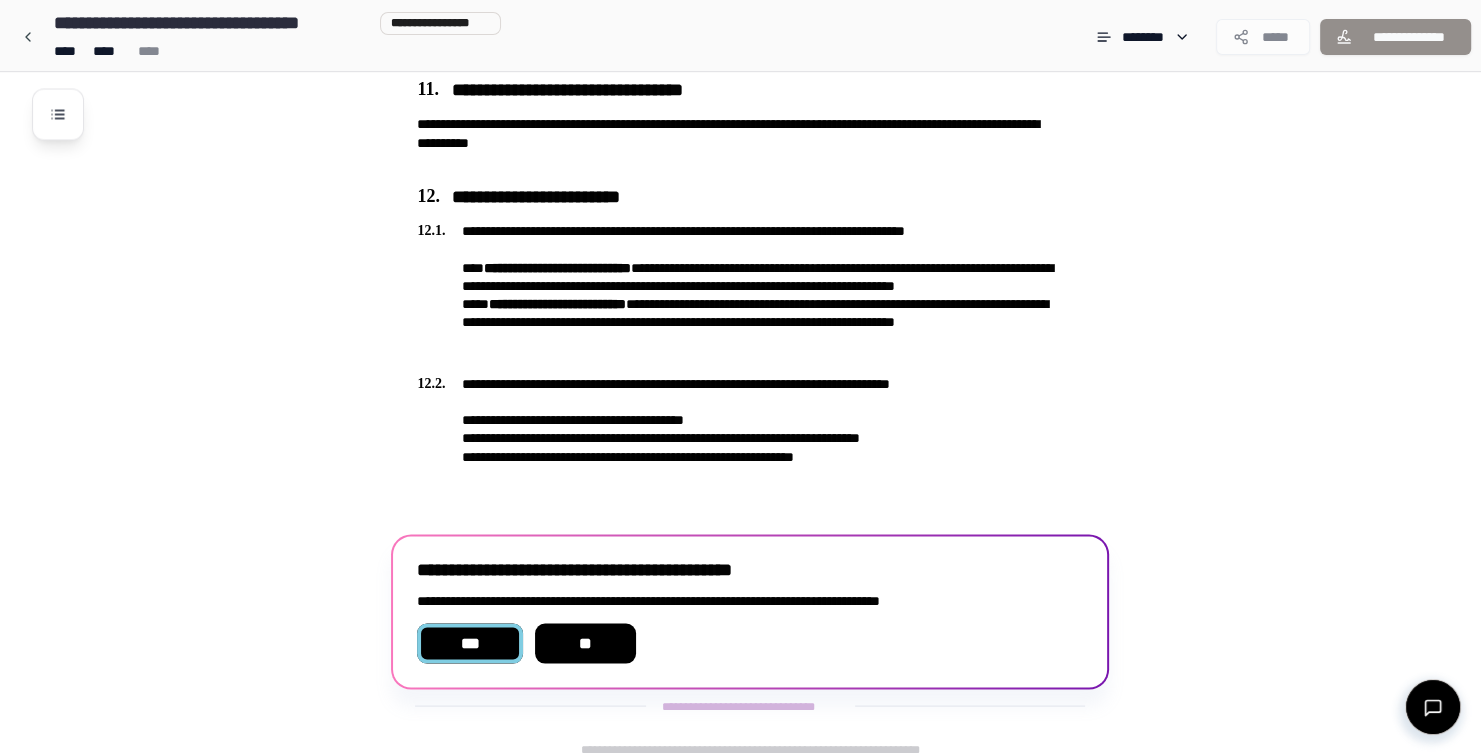 click on "***" at bounding box center [469, 643] 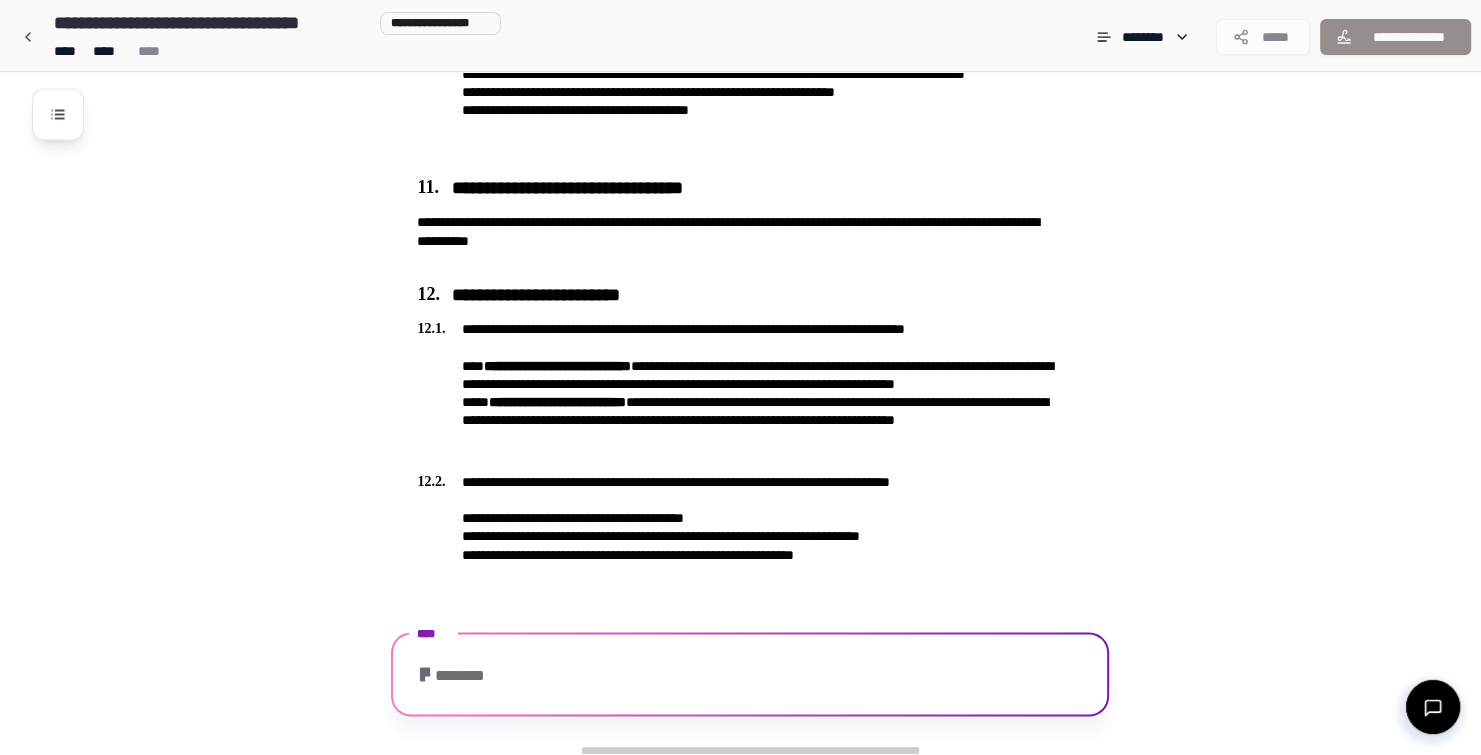 scroll, scrollTop: 3507, scrollLeft: 0, axis: vertical 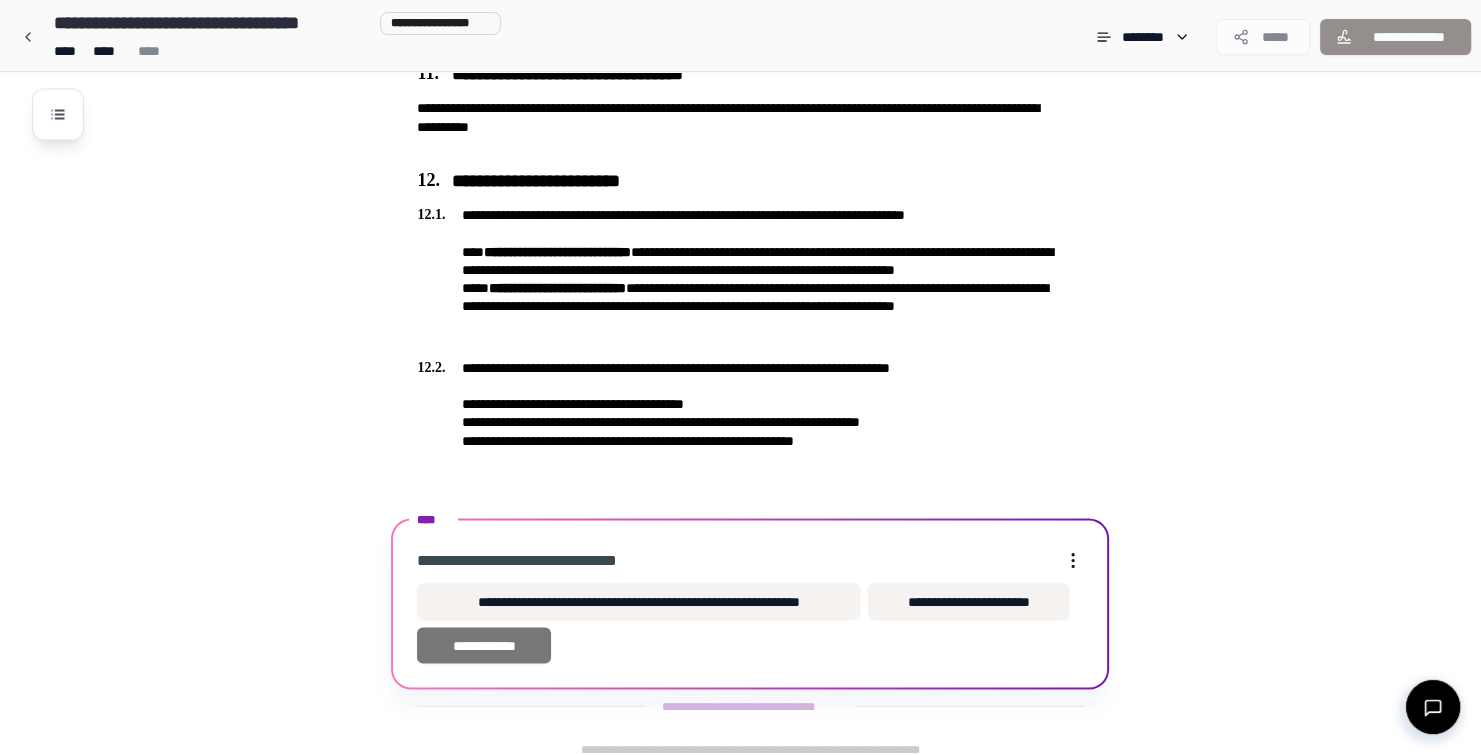 click on "**********" at bounding box center [484, 645] 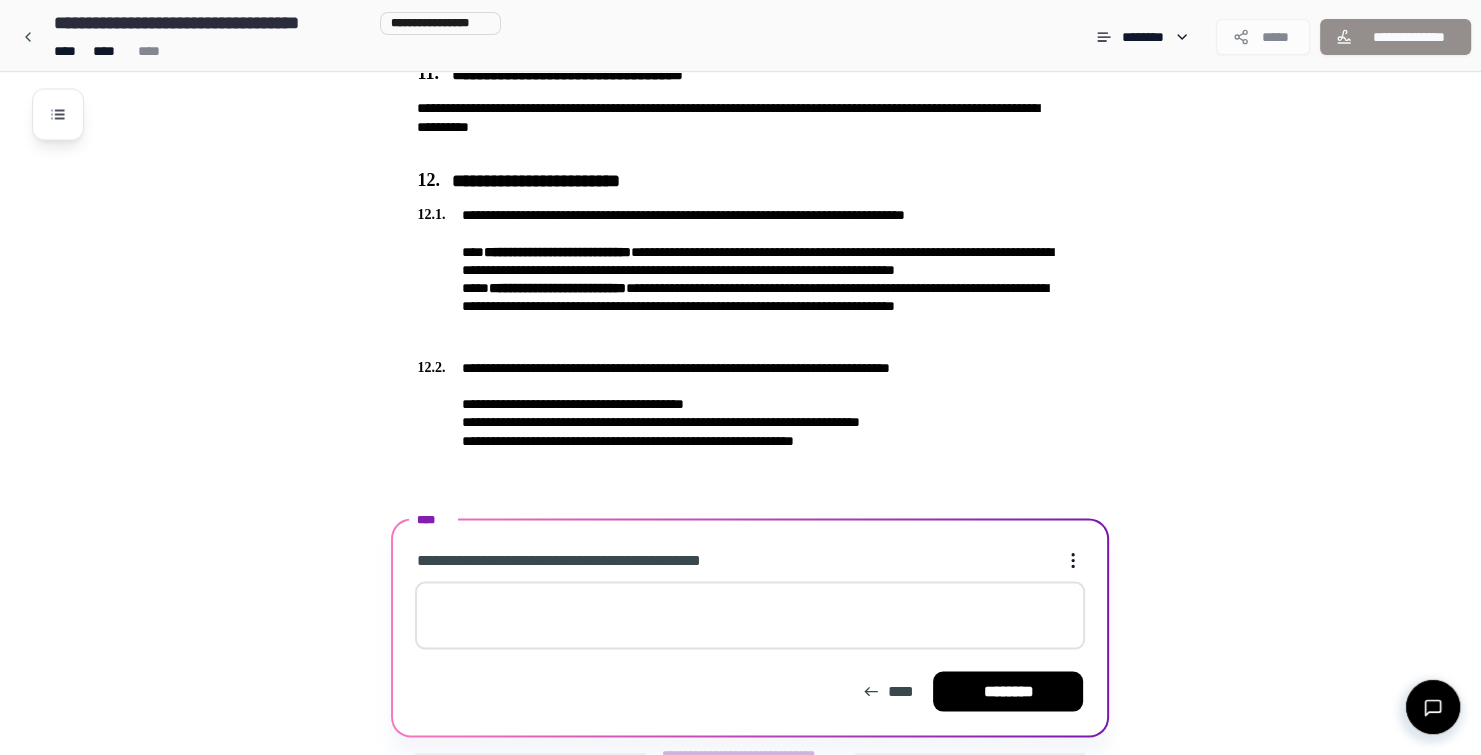 scroll, scrollTop: 3555, scrollLeft: 0, axis: vertical 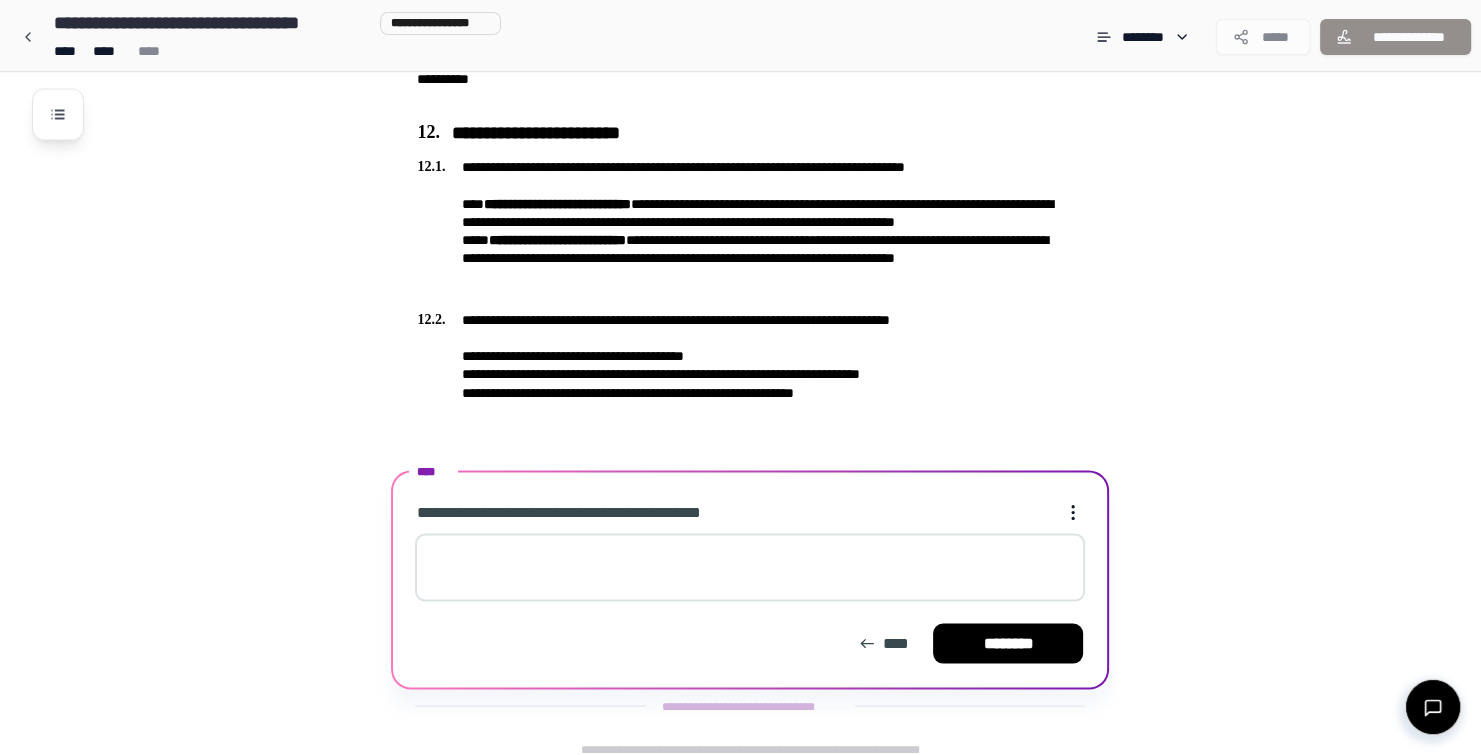 click at bounding box center (750, 567) 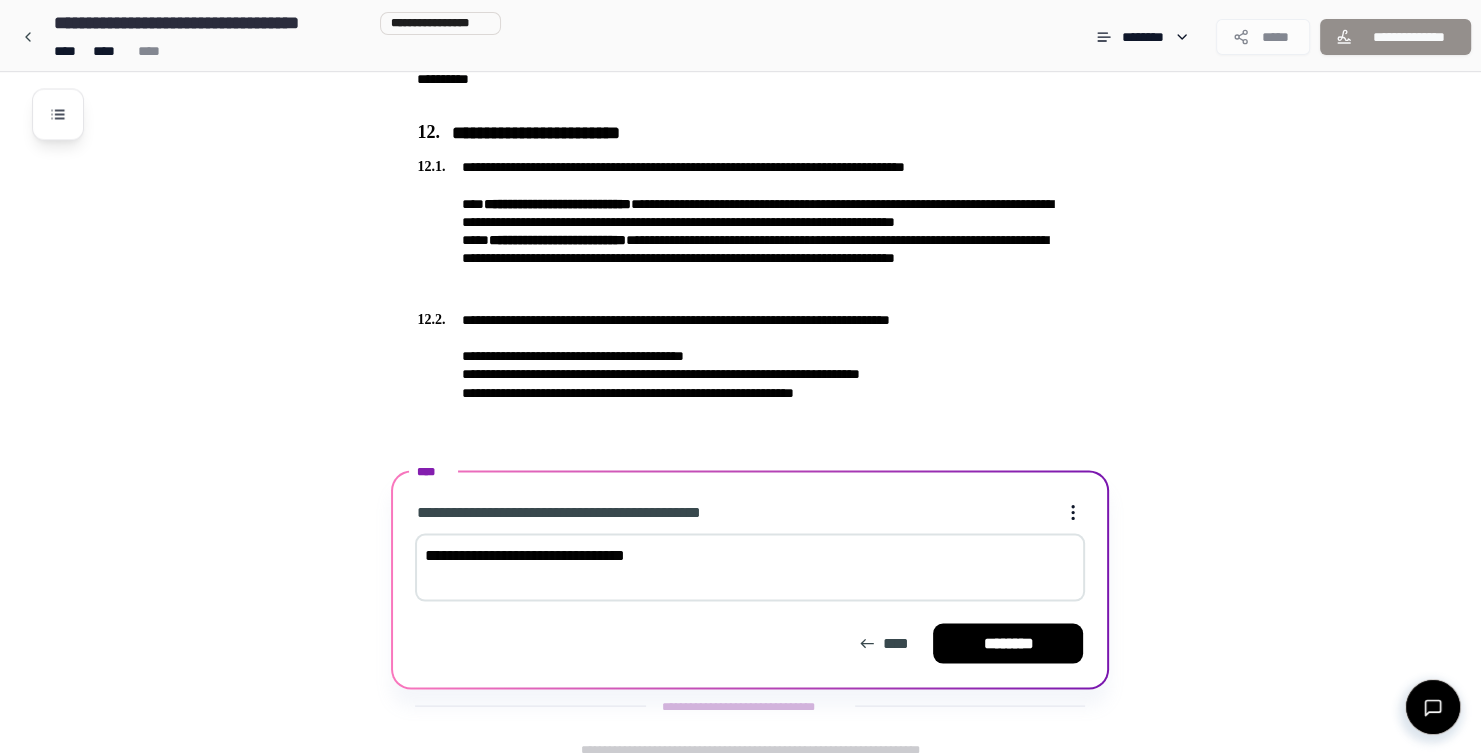 click on "**********" at bounding box center [750, 567] 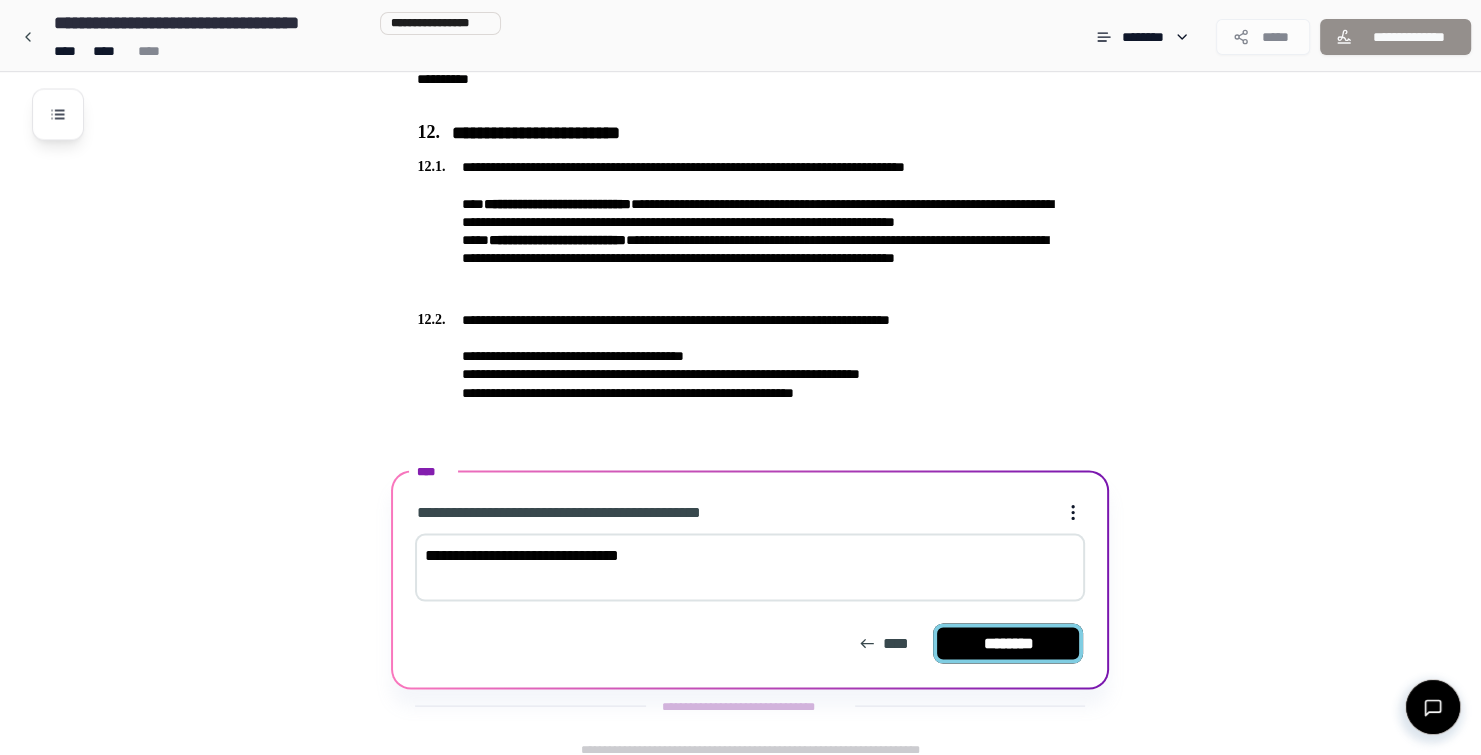 type on "**********" 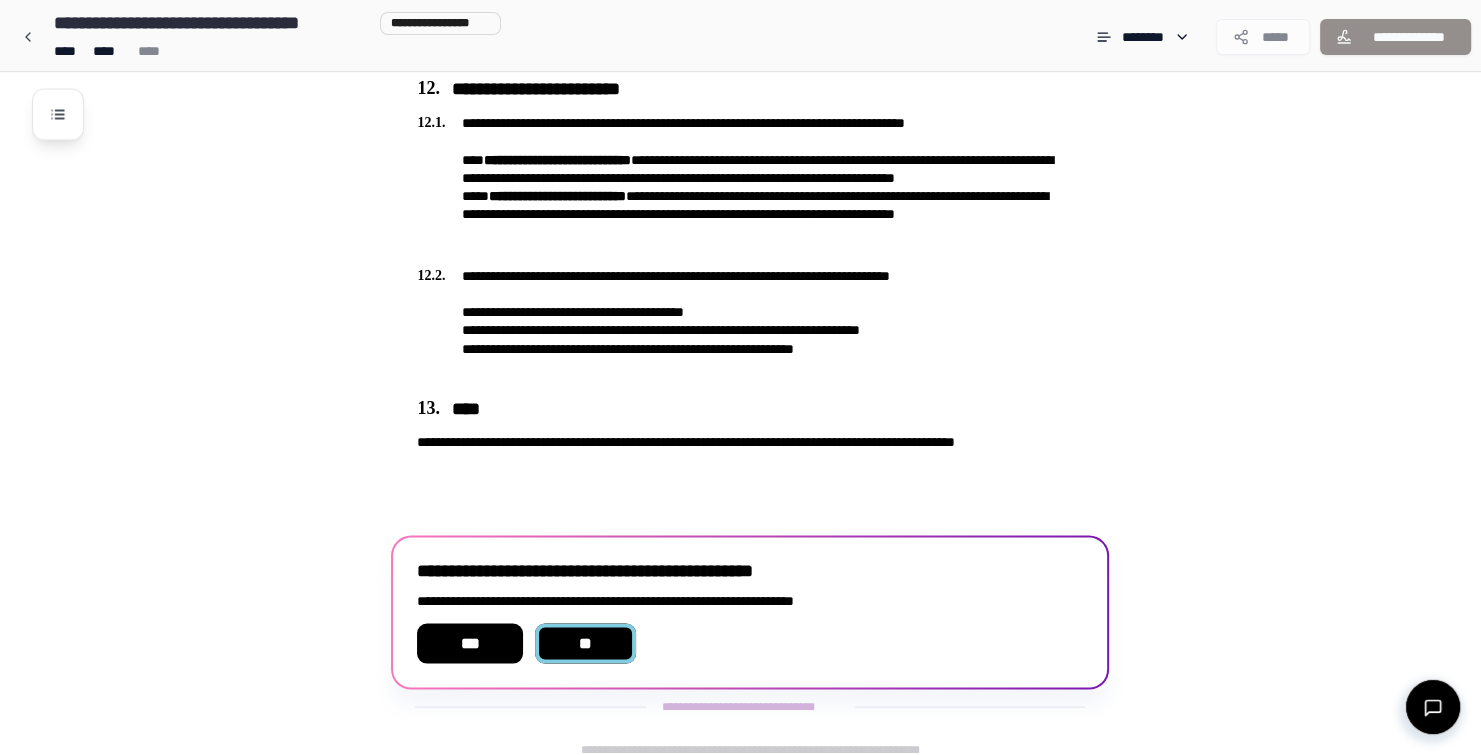 click on "**" at bounding box center [586, 643] 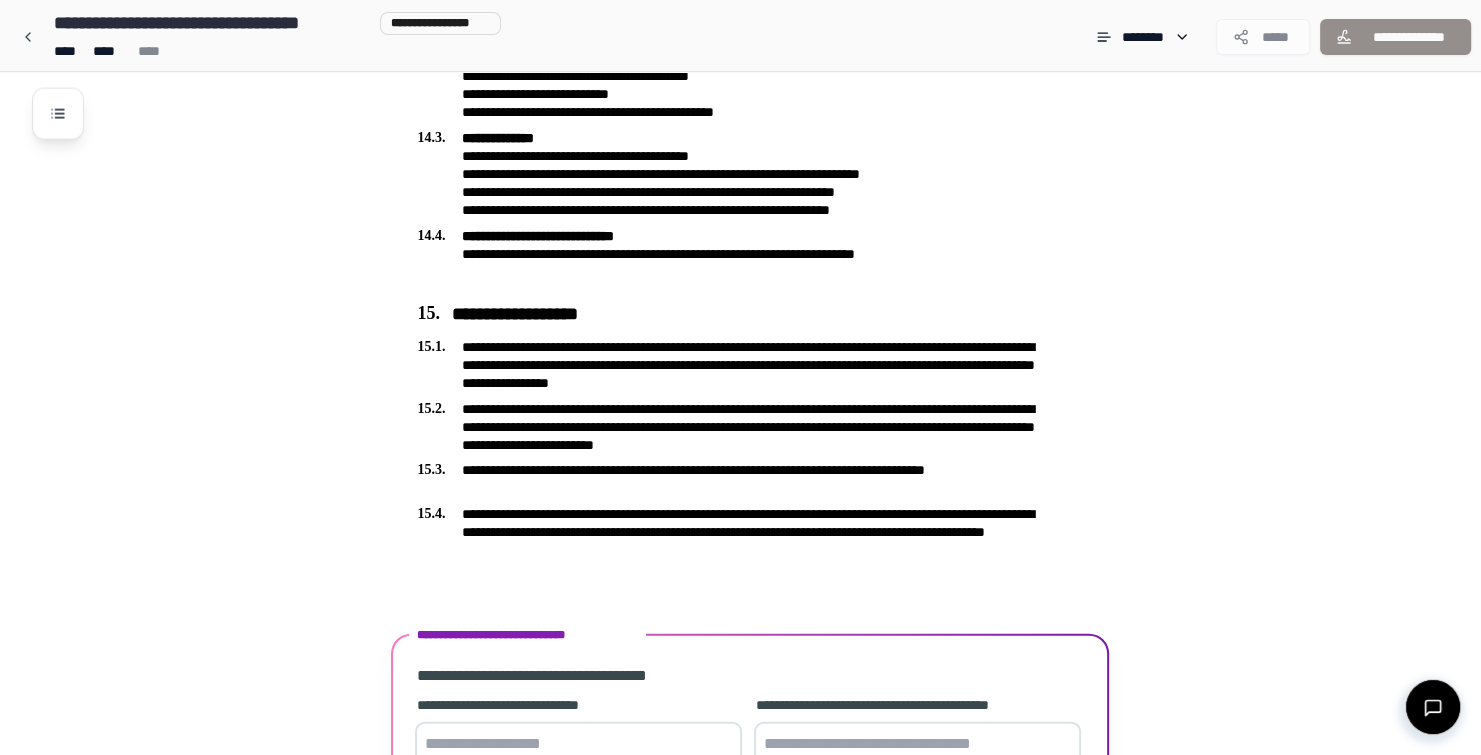 scroll, scrollTop: 4441, scrollLeft: 0, axis: vertical 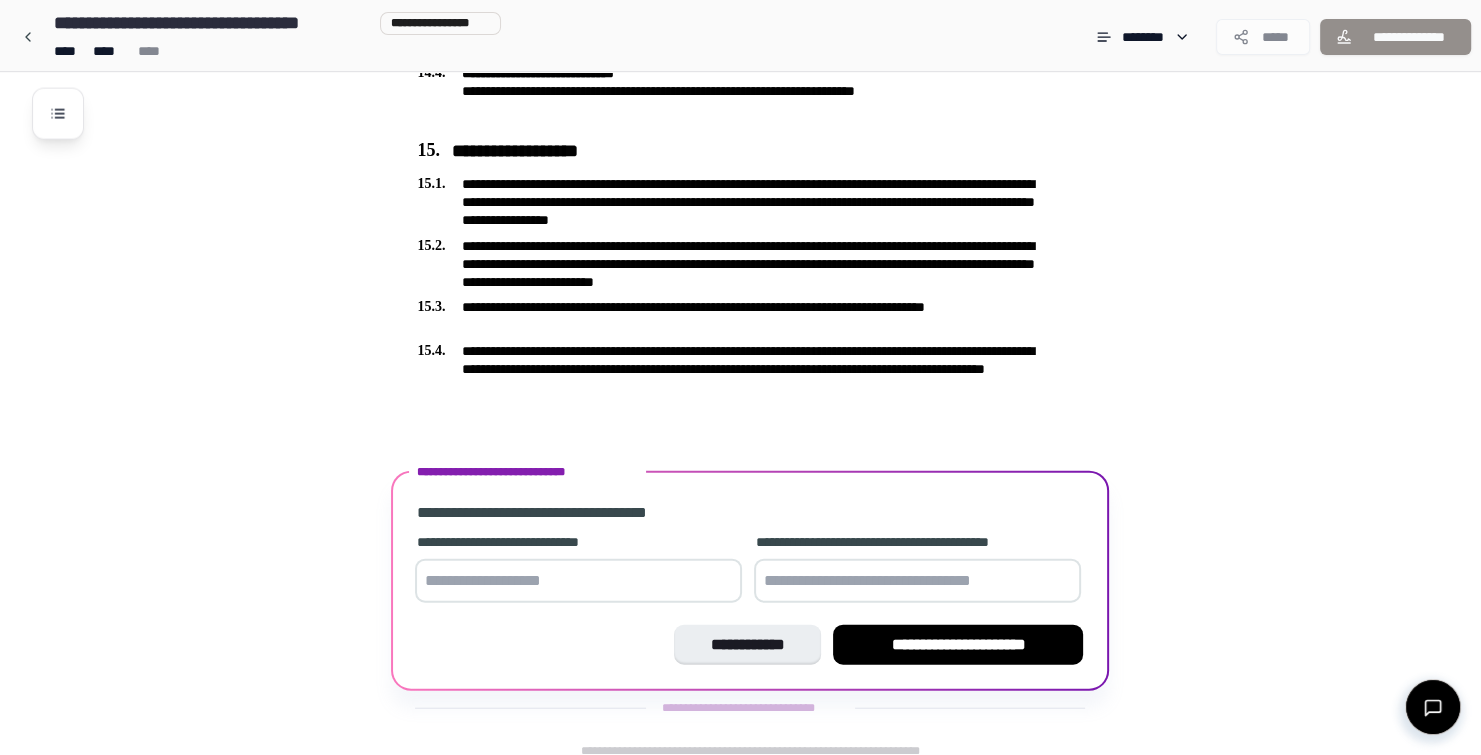 click at bounding box center [917, 581] 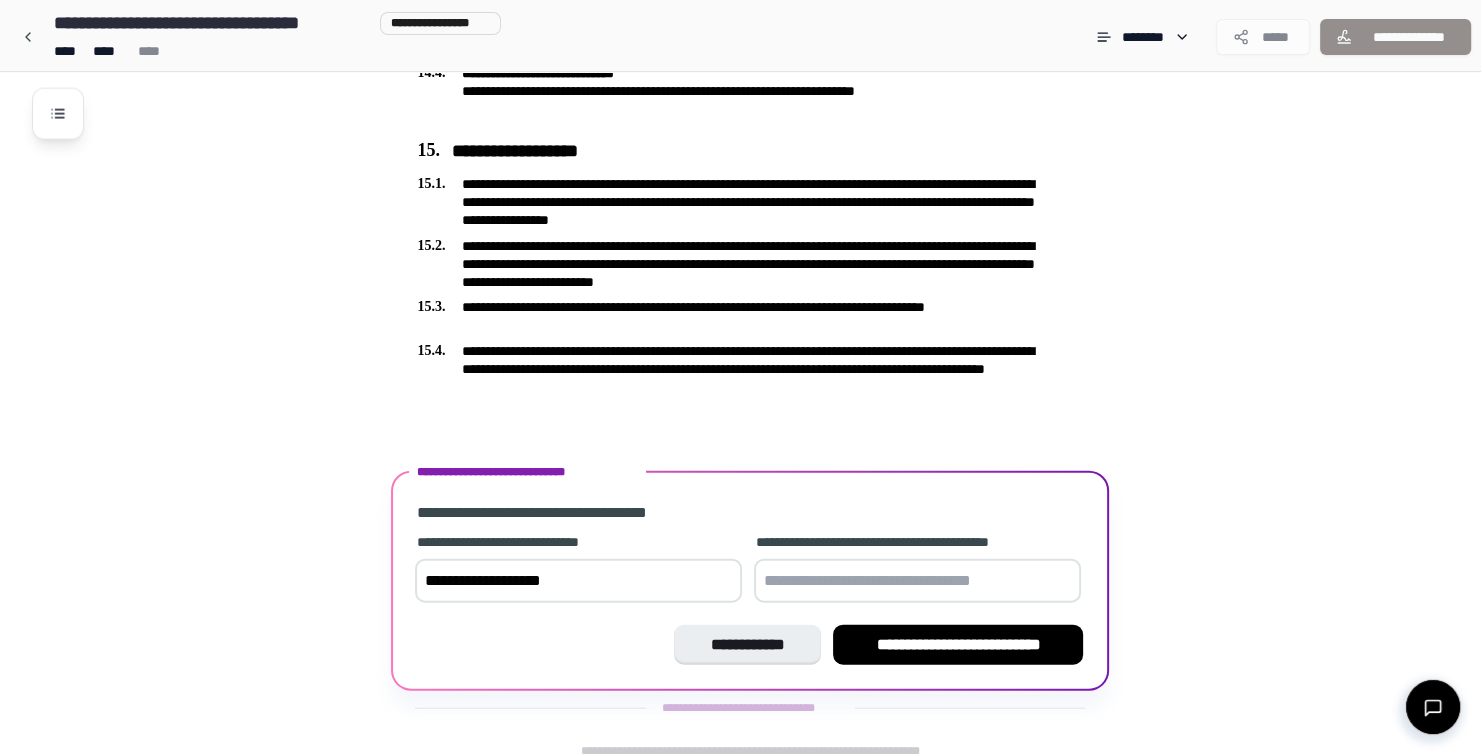 type on "**********" 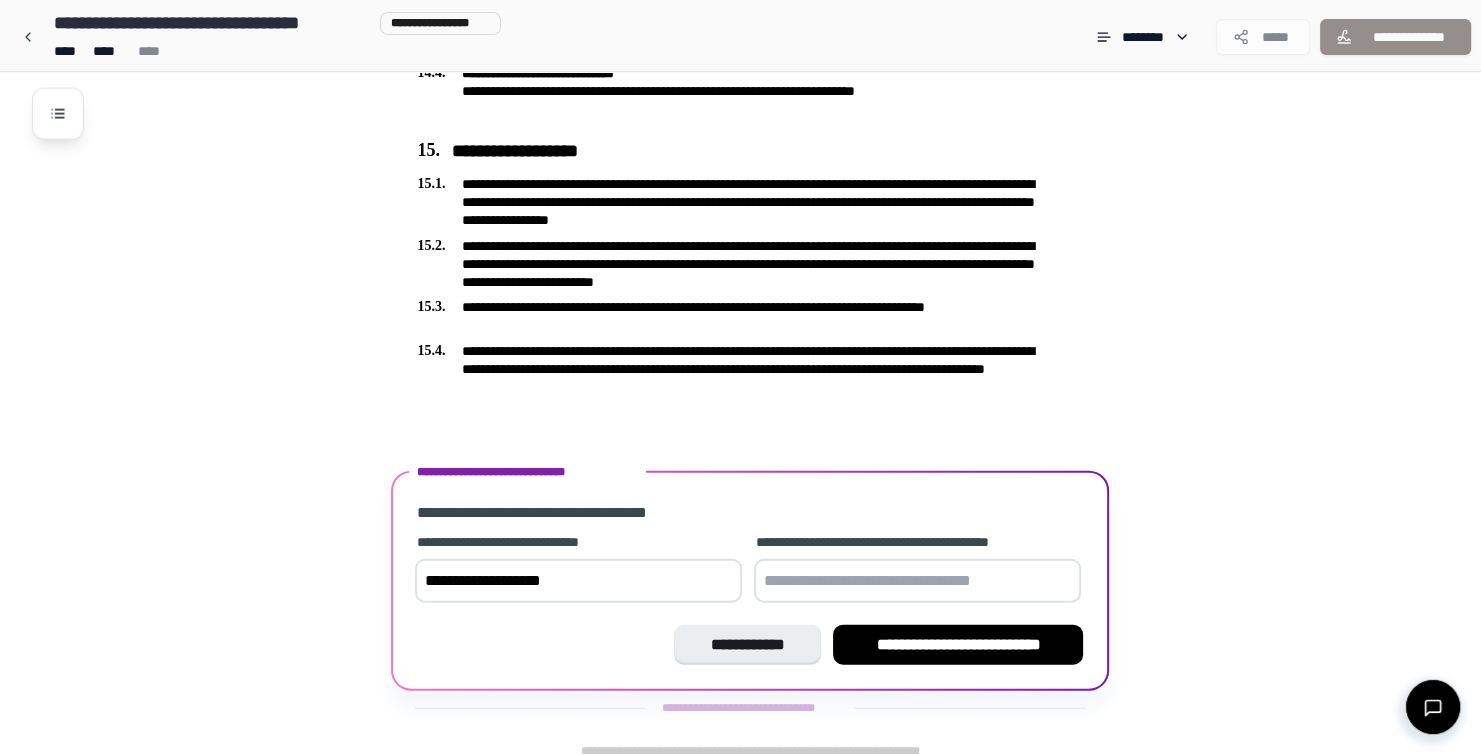click at bounding box center (917, 581) 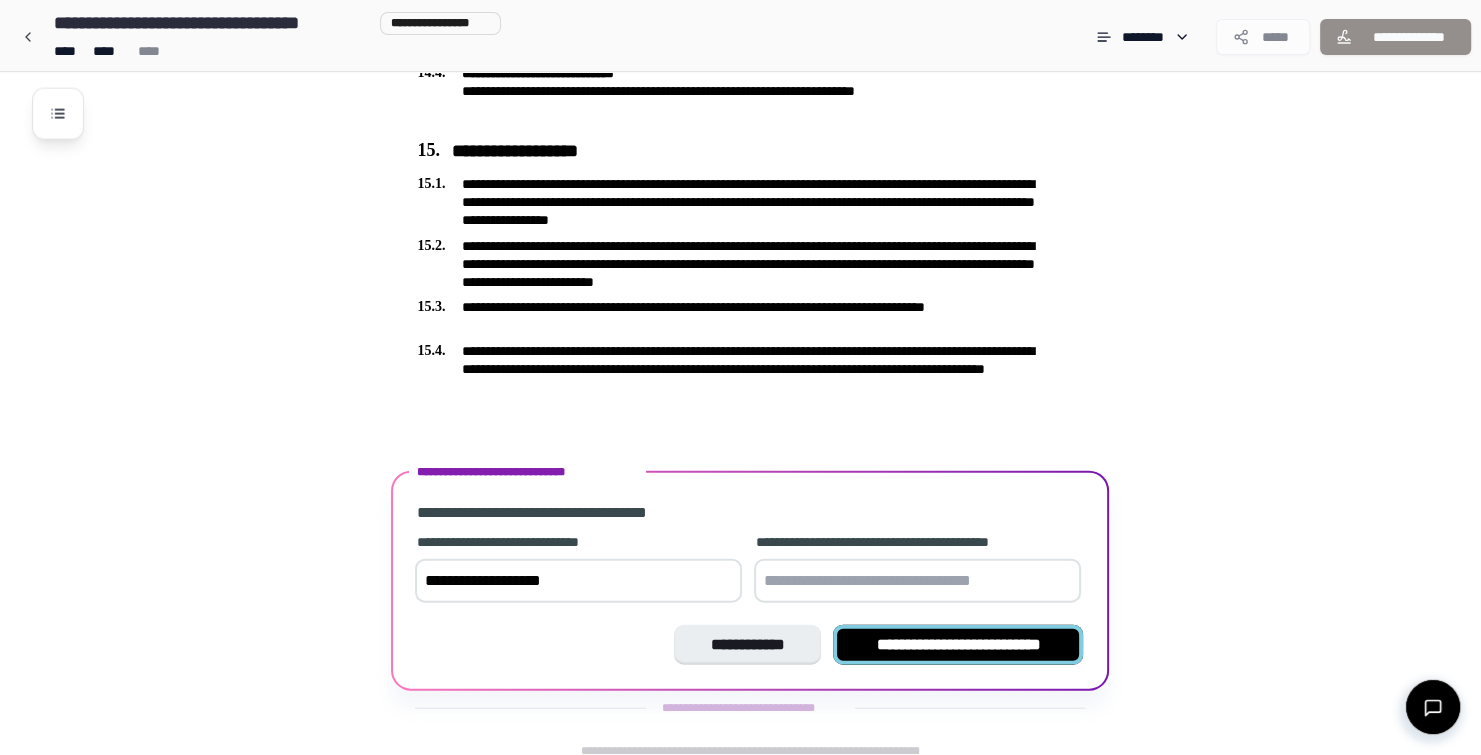 click on "**********" at bounding box center (958, 645) 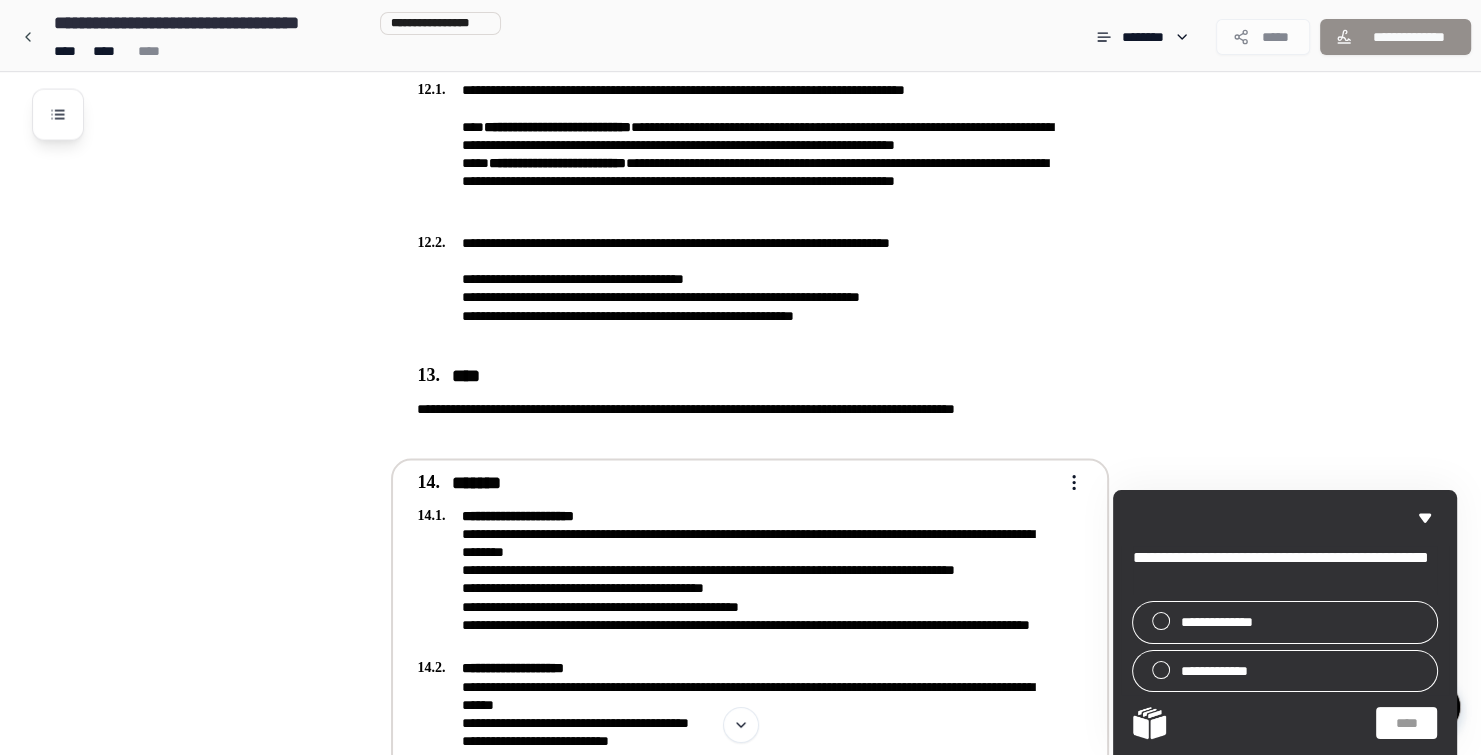 scroll, scrollTop: 3632, scrollLeft: 0, axis: vertical 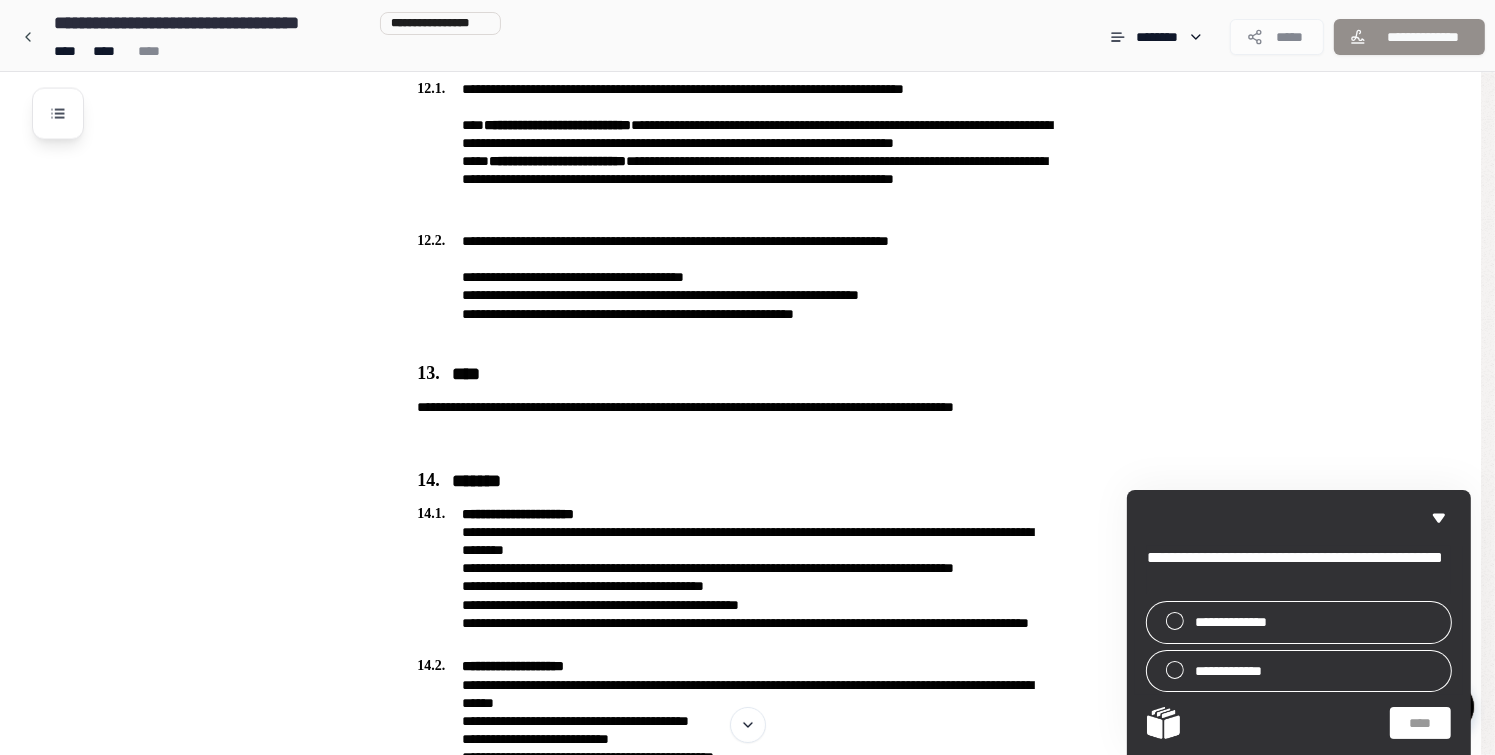 click on "**********" at bounding box center [740, -885] 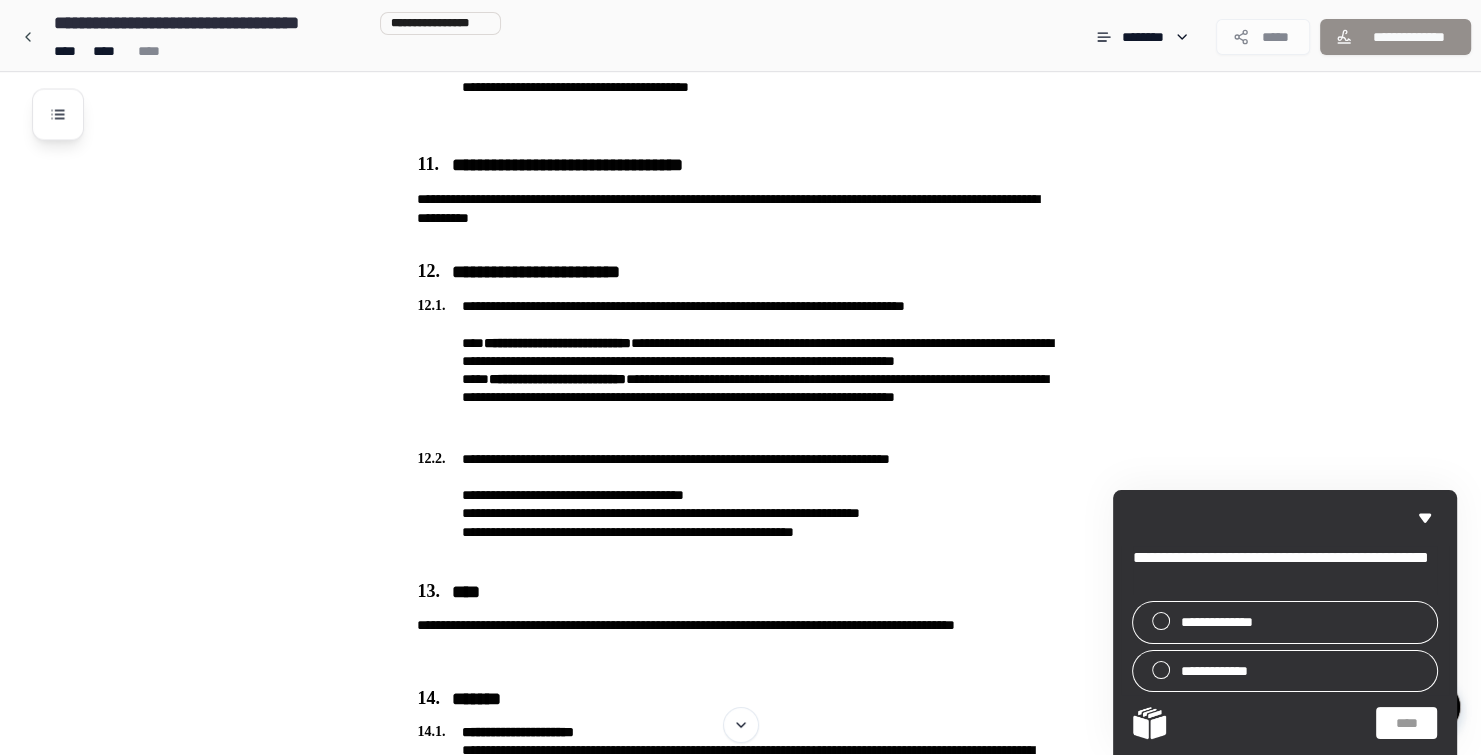 scroll, scrollTop: 3234, scrollLeft: 0, axis: vertical 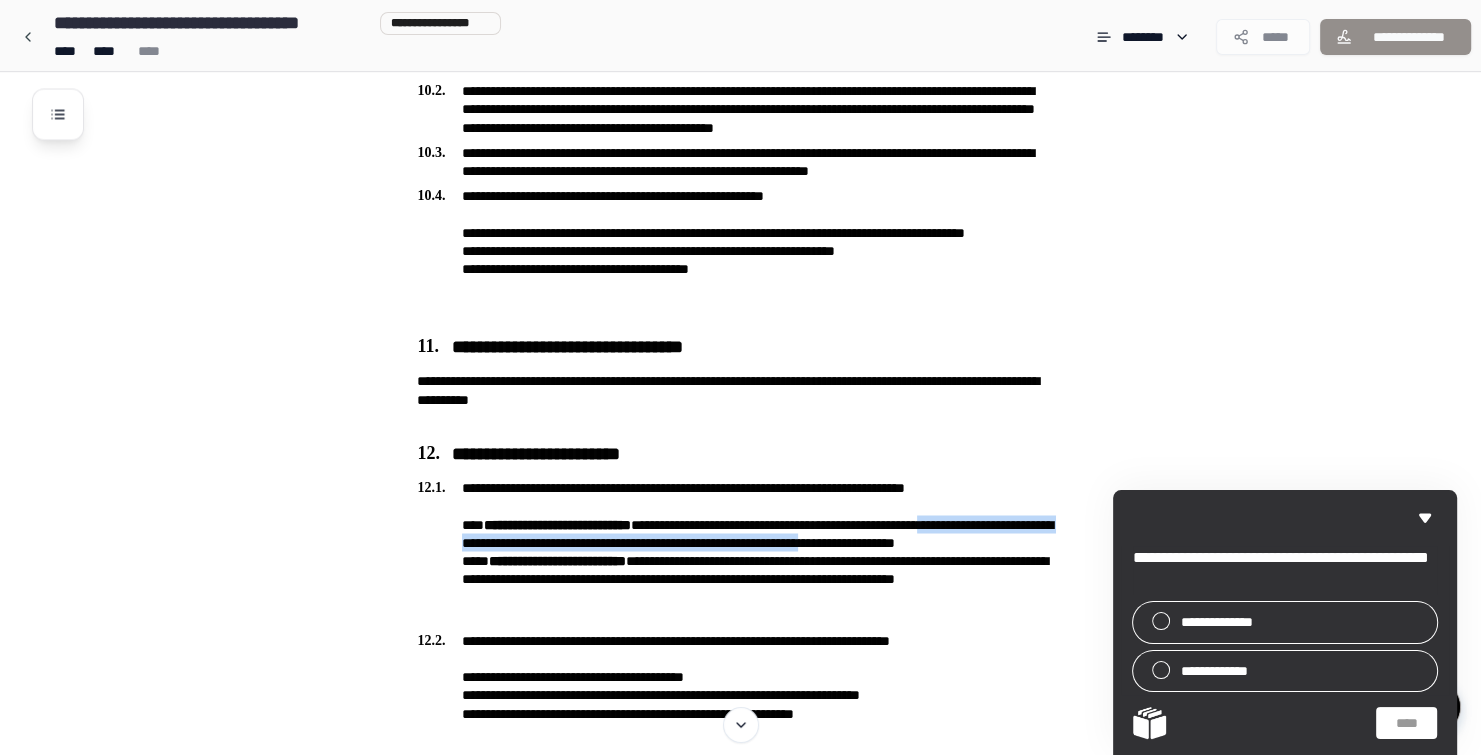 drag, startPoint x: 299, startPoint y: 548, endPoint x: 293, endPoint y: 537, distance: 12.529964 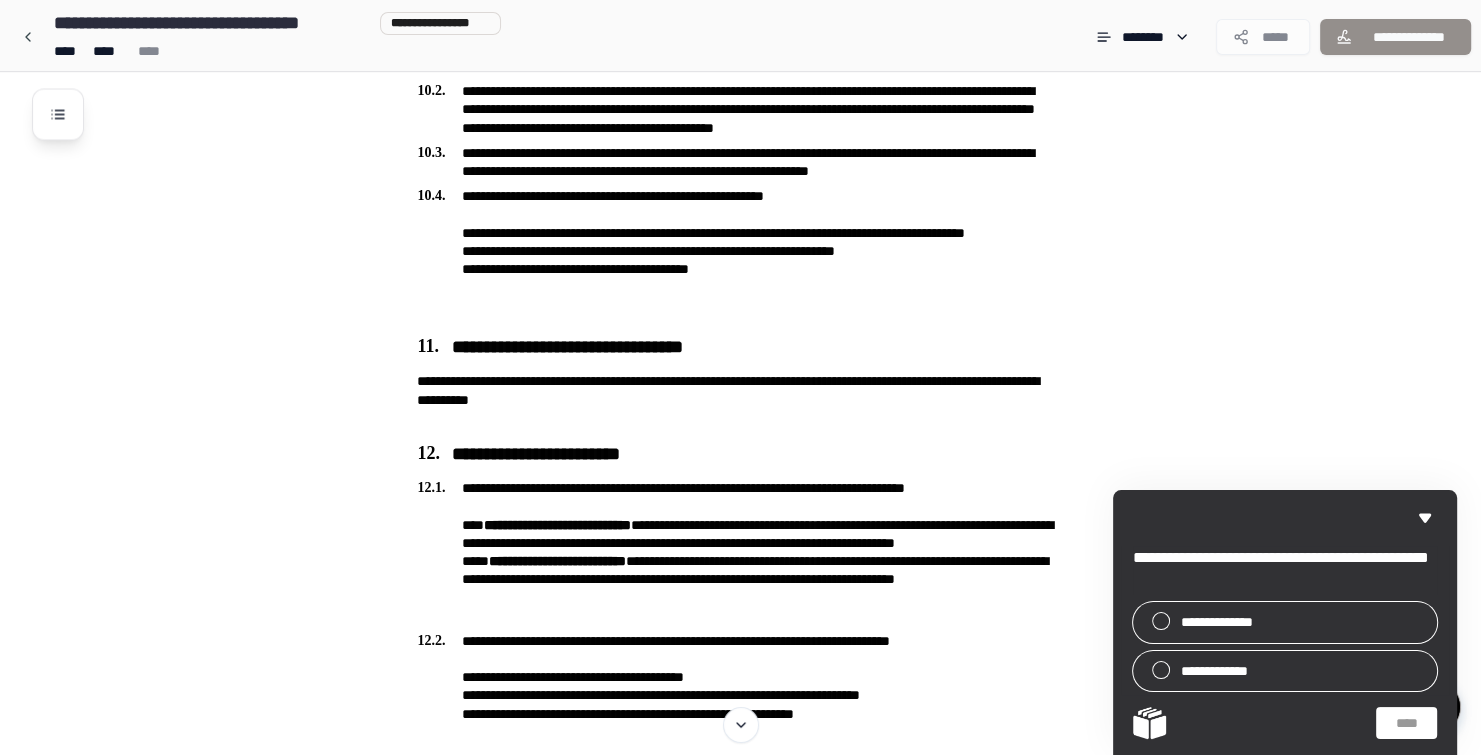 click on "**********" at bounding box center [766, -443] 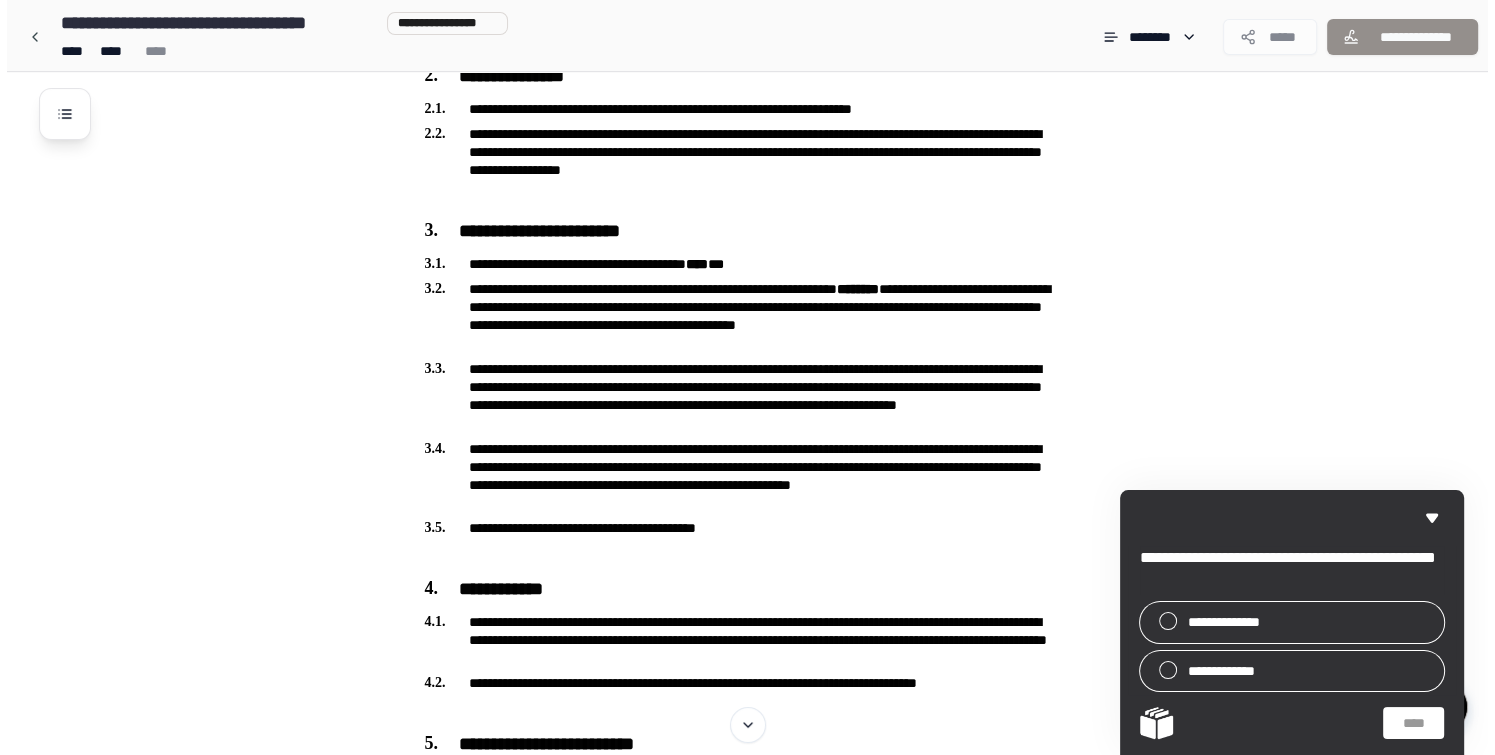 scroll, scrollTop: 346, scrollLeft: 0, axis: vertical 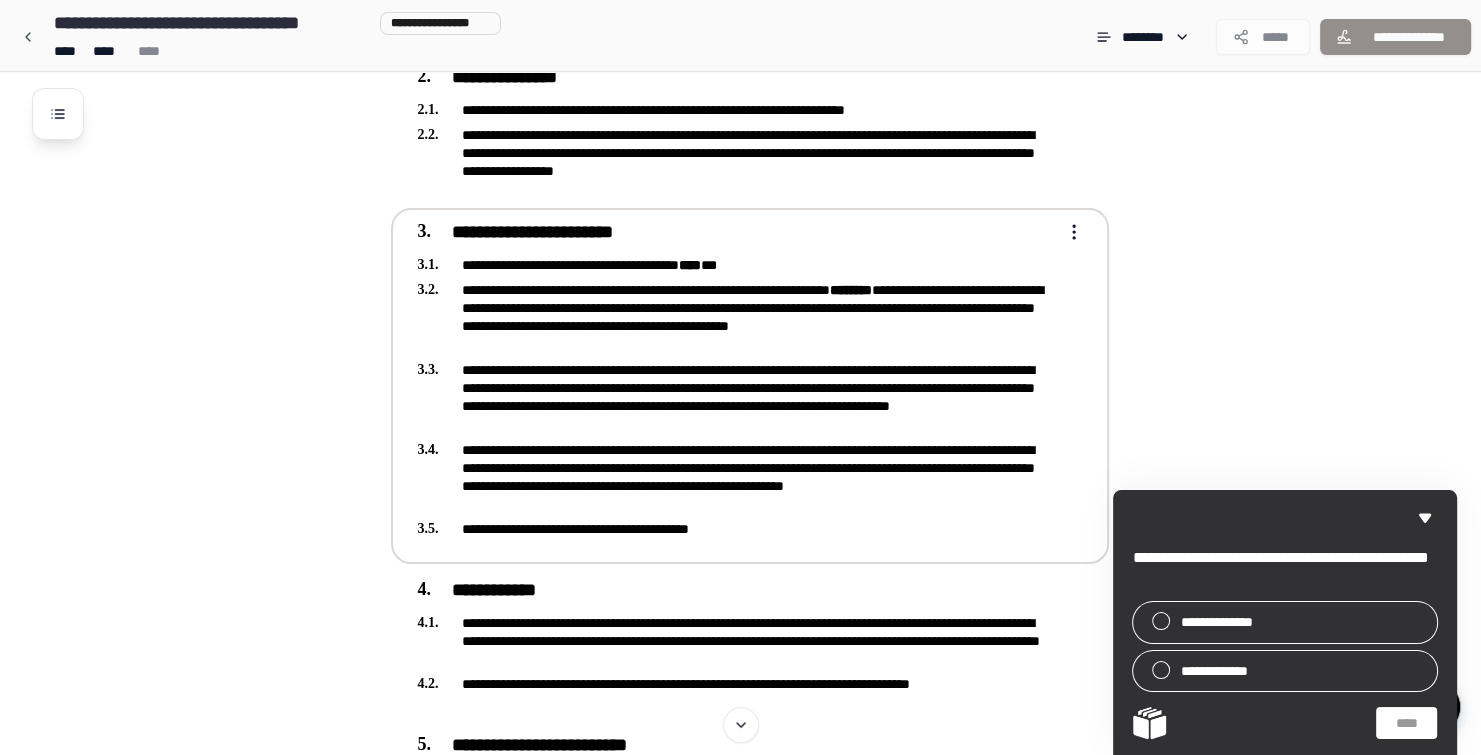 click on "**********" at bounding box center (736, 529) 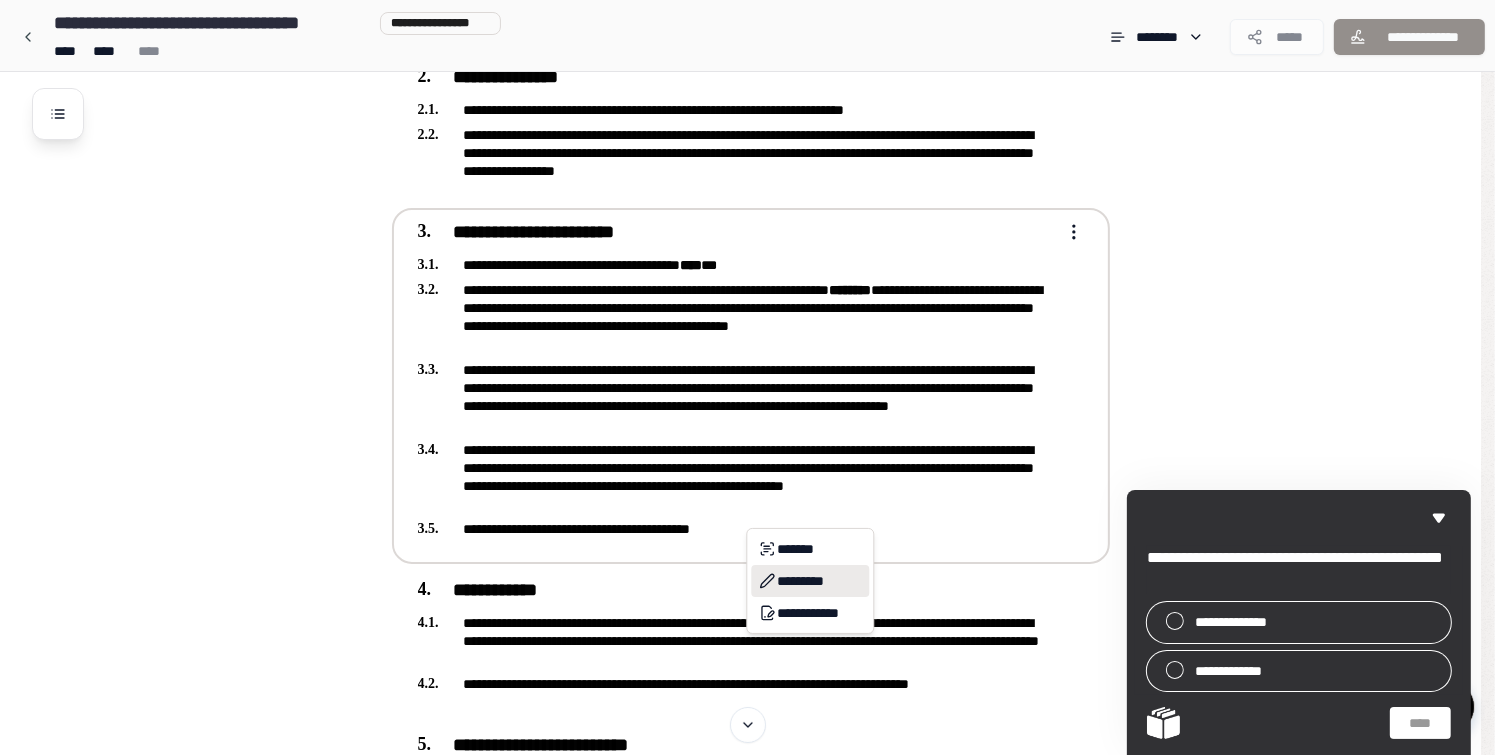 click on "*********" at bounding box center [810, 581] 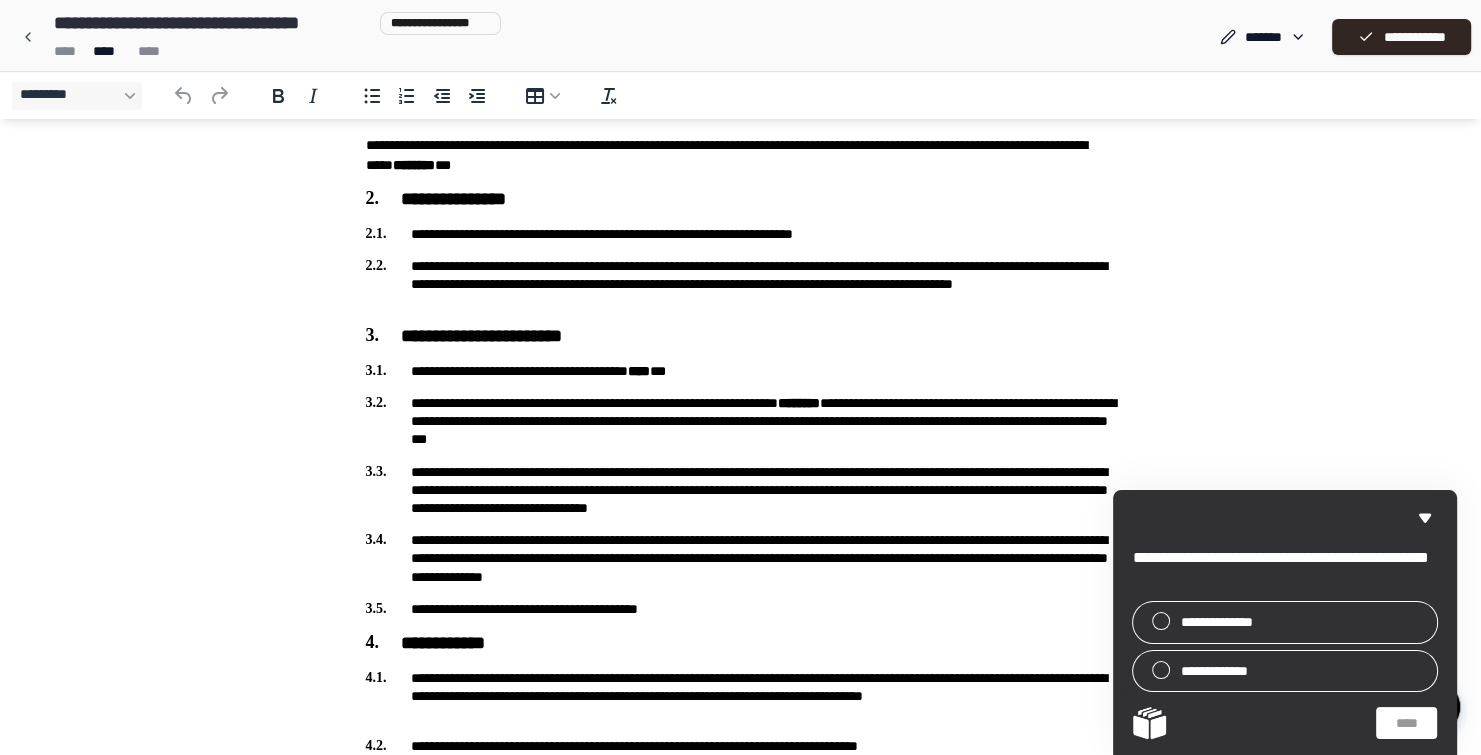 scroll, scrollTop: 248, scrollLeft: 0, axis: vertical 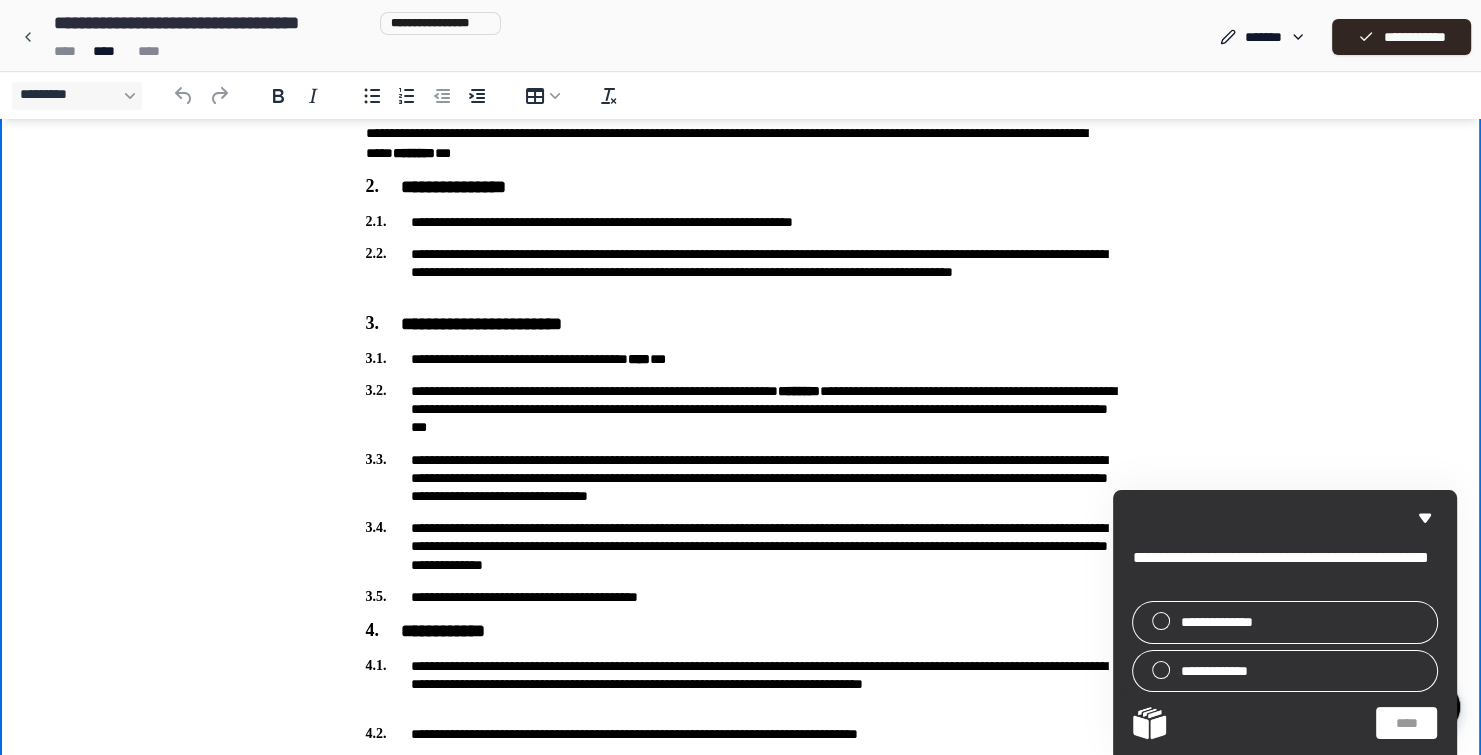 click on "**********" at bounding box center [741, 597] 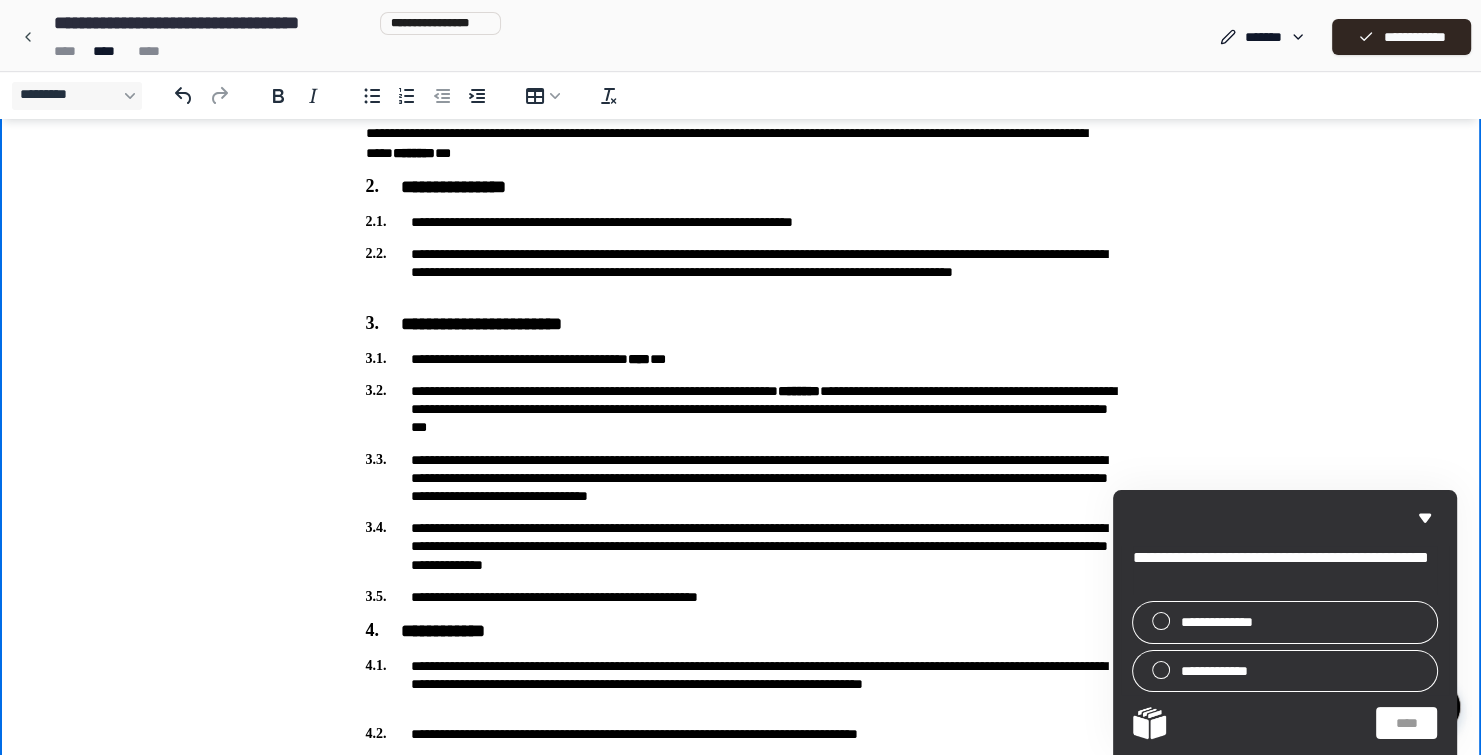 click on "**********" at bounding box center (740, 2058) 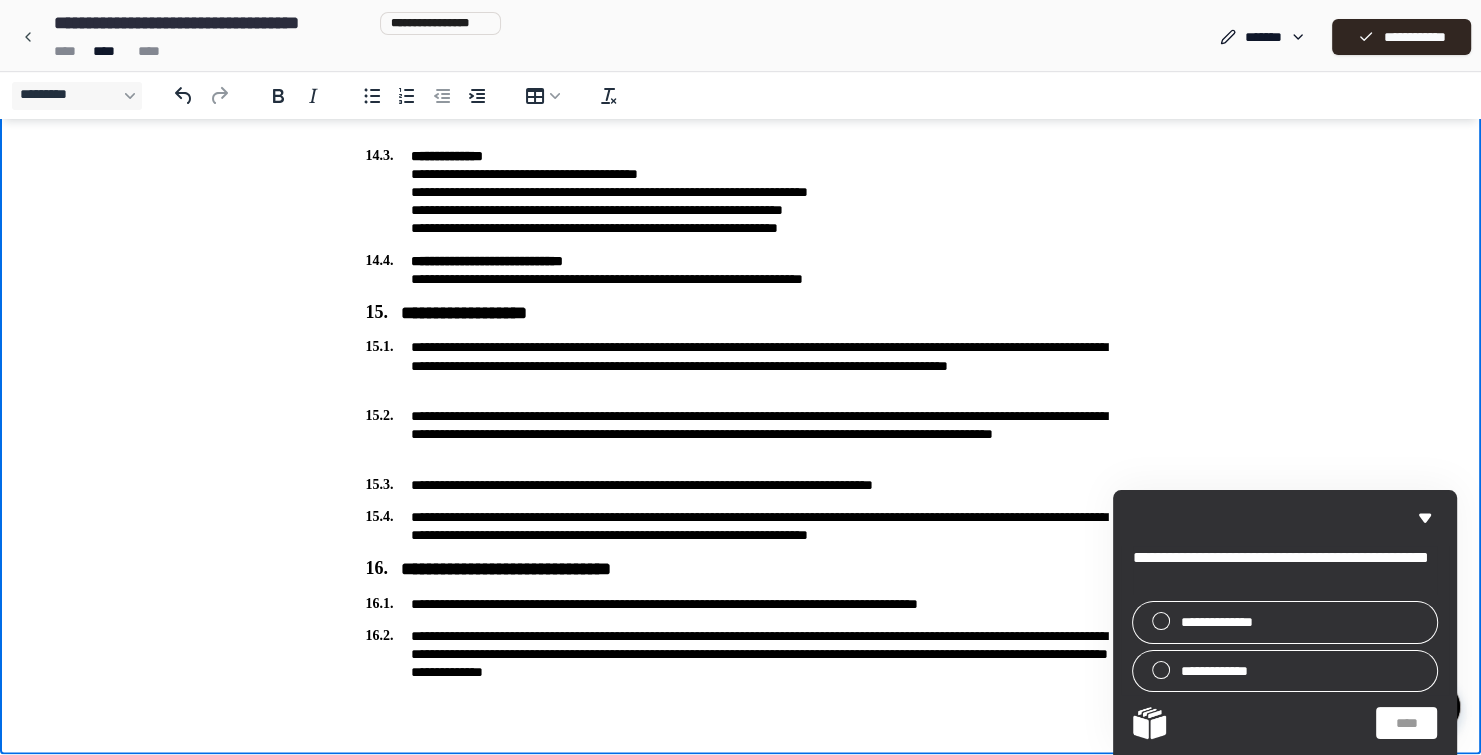 scroll, scrollTop: 3796, scrollLeft: 0, axis: vertical 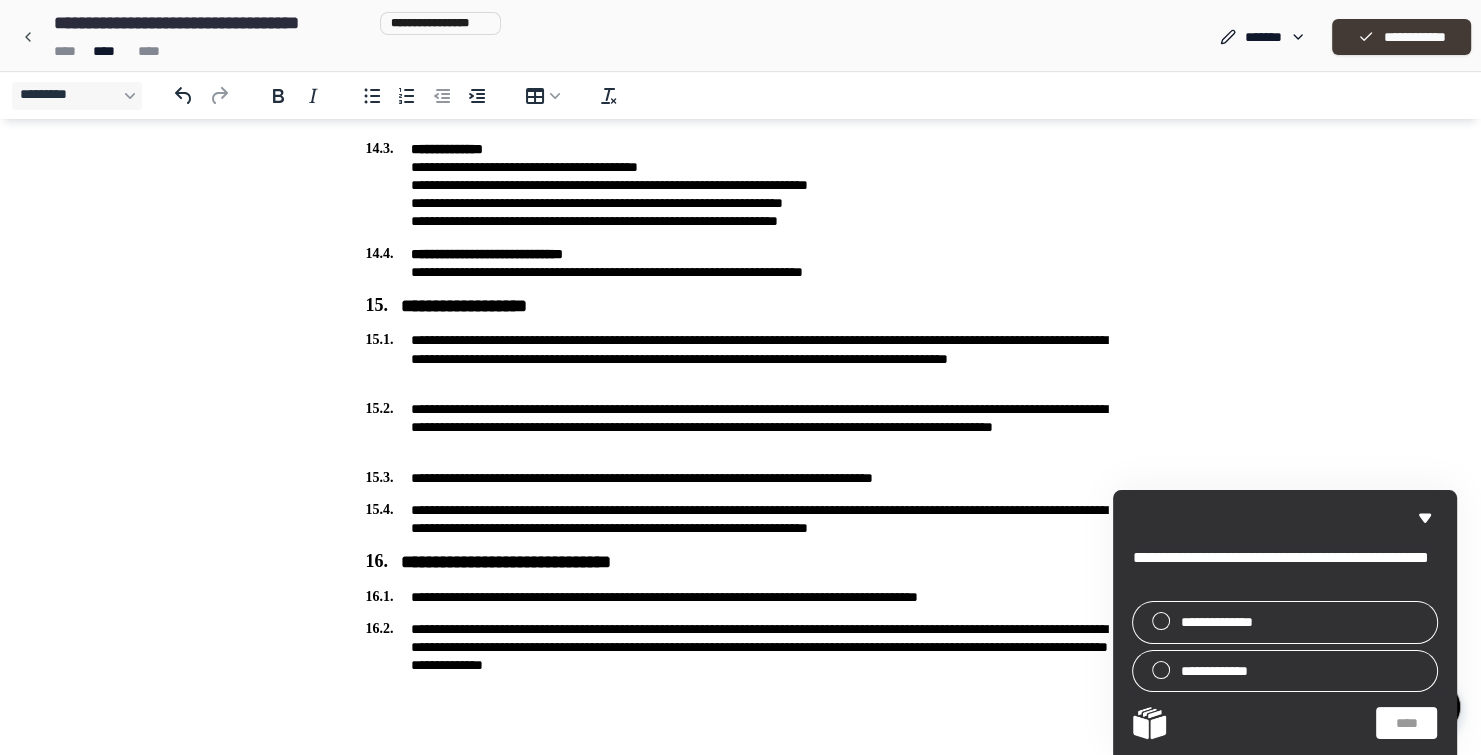 click on "**********" at bounding box center [1401, 37] 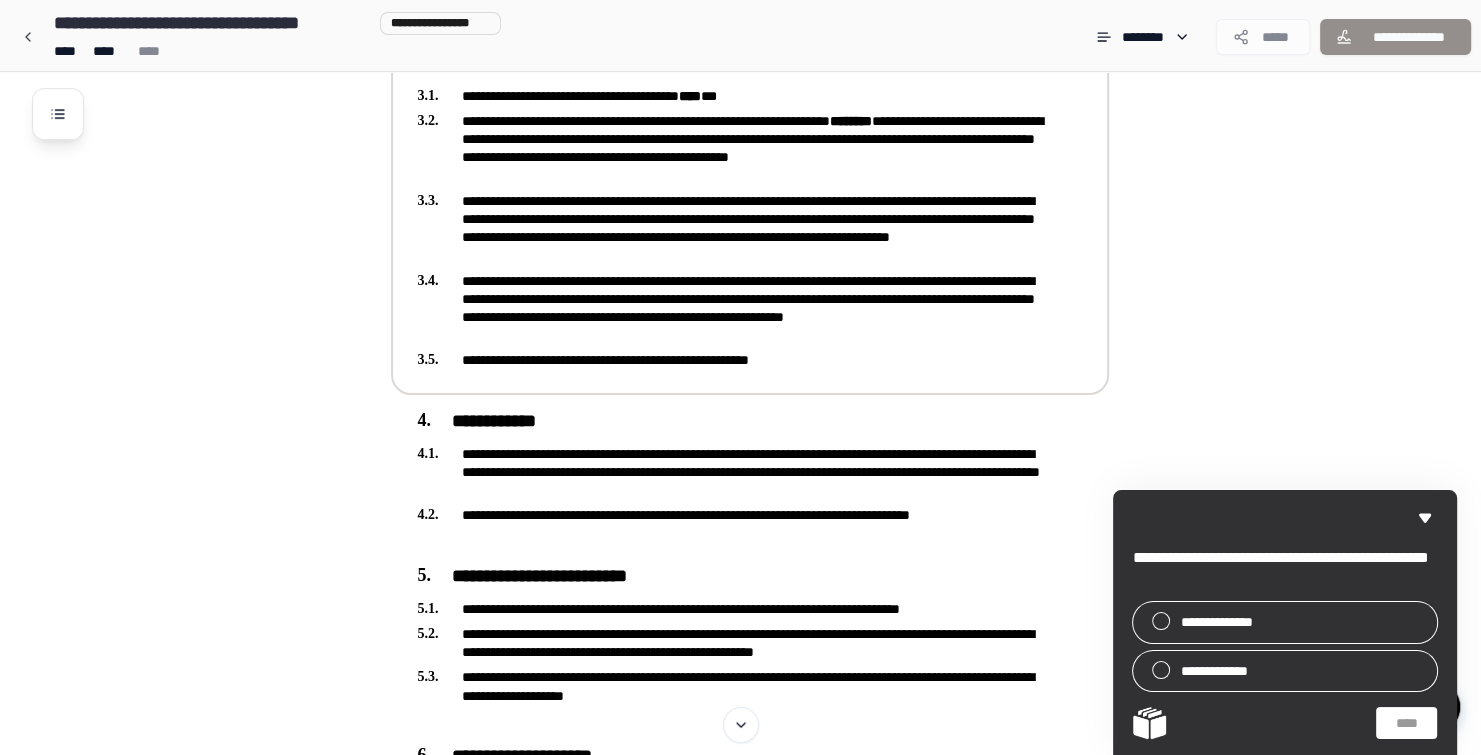 scroll, scrollTop: 0, scrollLeft: 0, axis: both 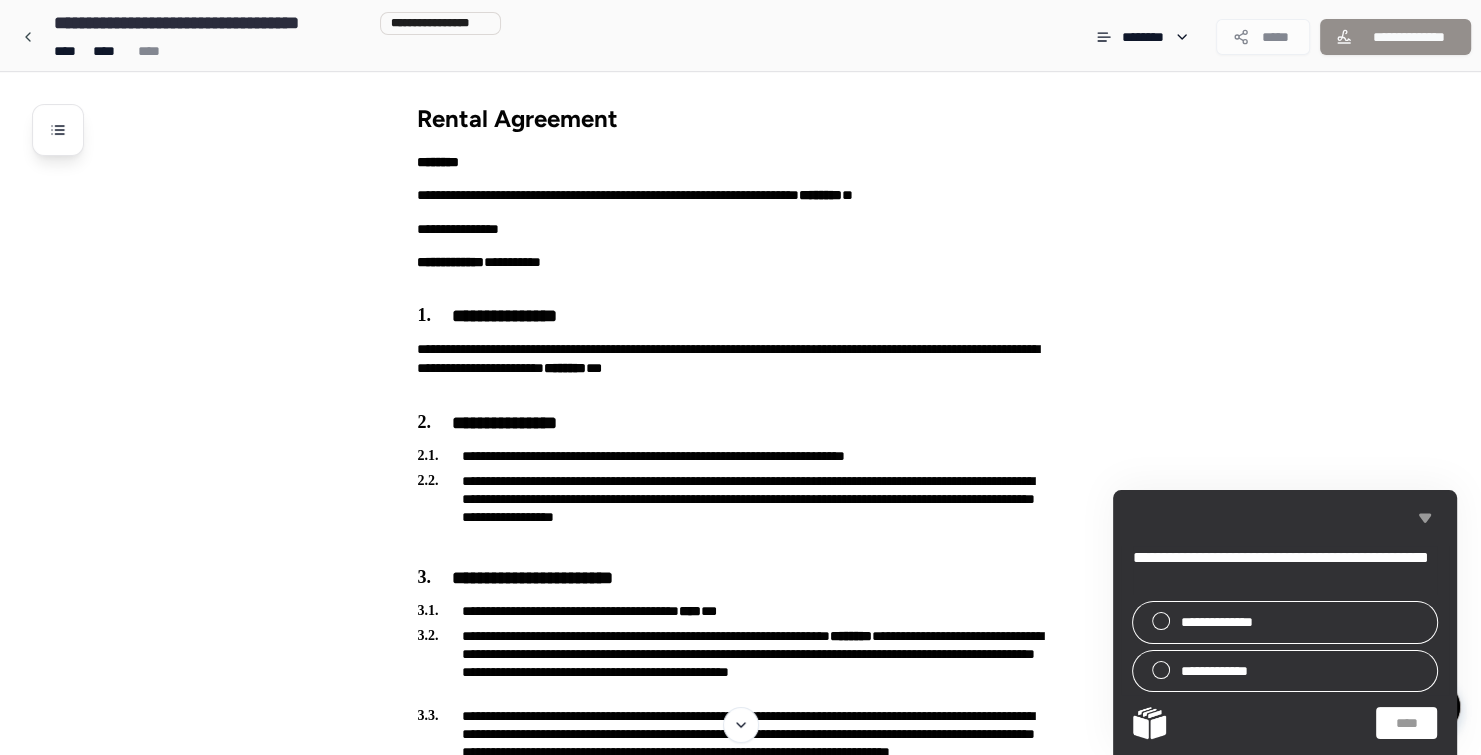 click 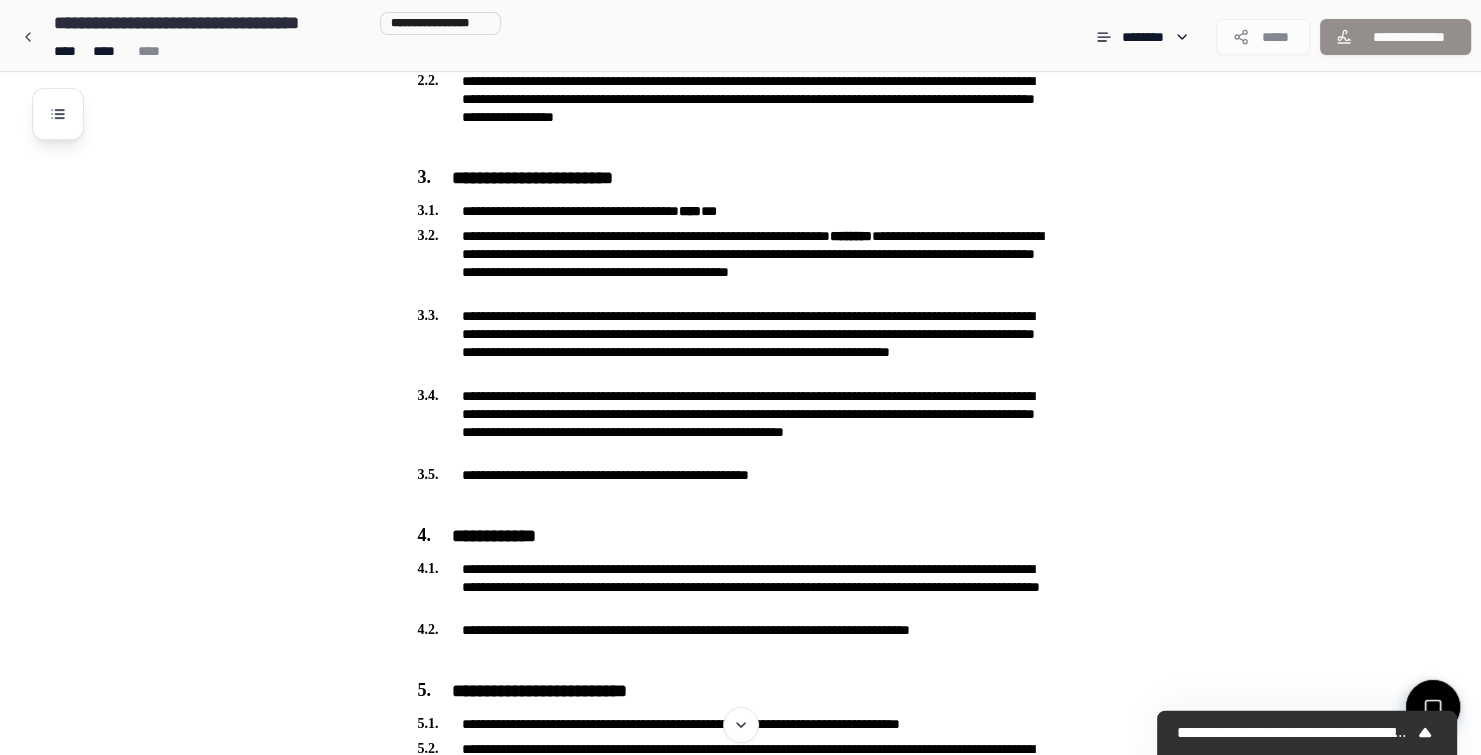 scroll, scrollTop: 402, scrollLeft: 0, axis: vertical 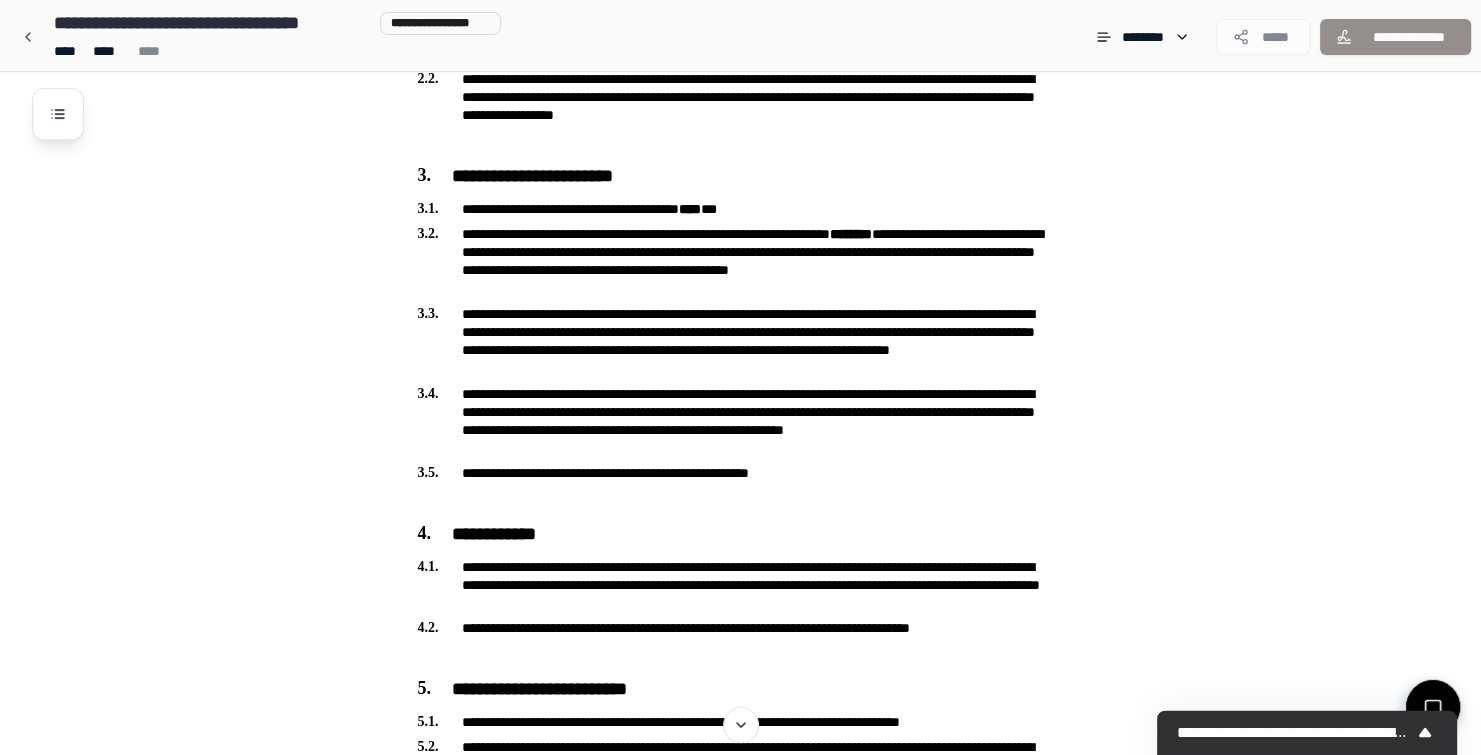 click at bounding box center [1433, 707] 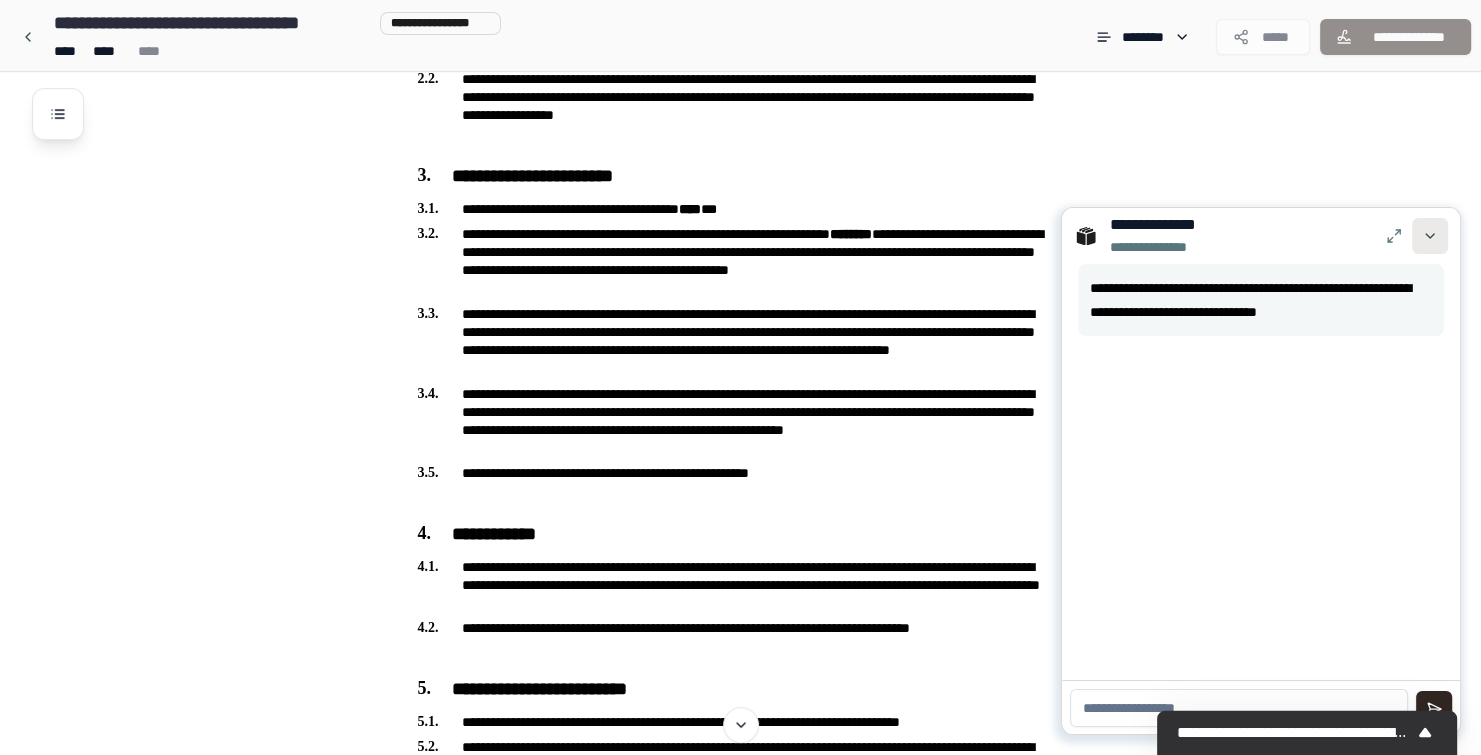 click at bounding box center (1430, 236) 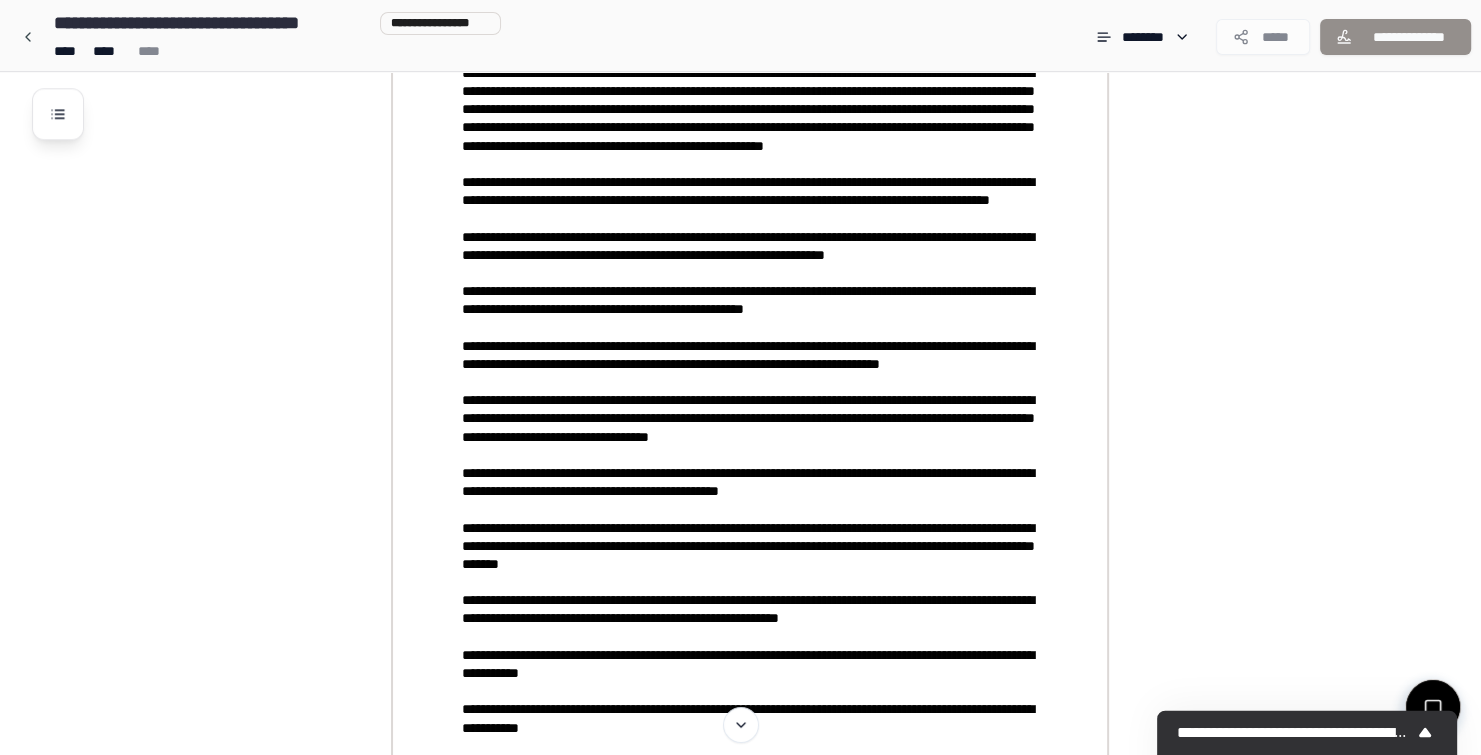 scroll, scrollTop: 1936, scrollLeft: 0, axis: vertical 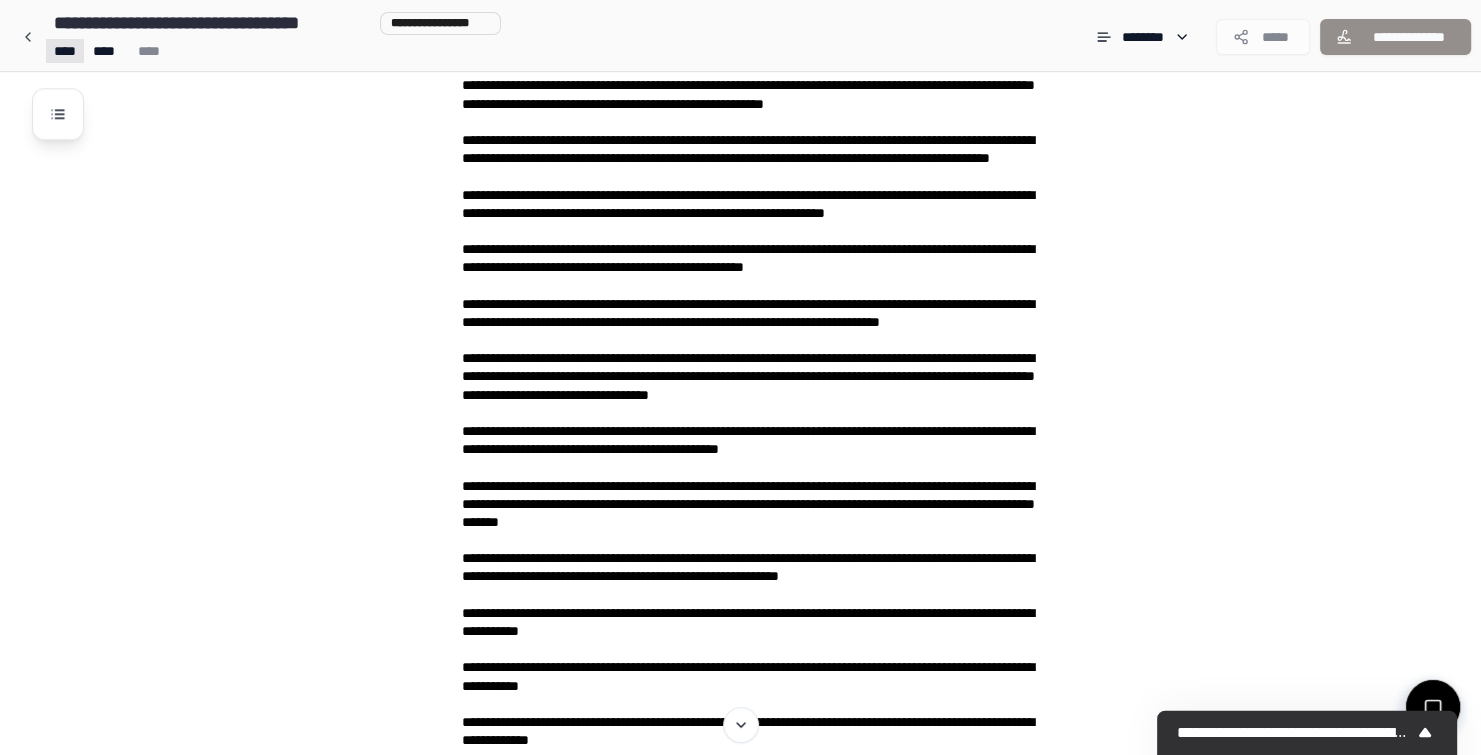 click on "**********" at bounding box center [740, 811] 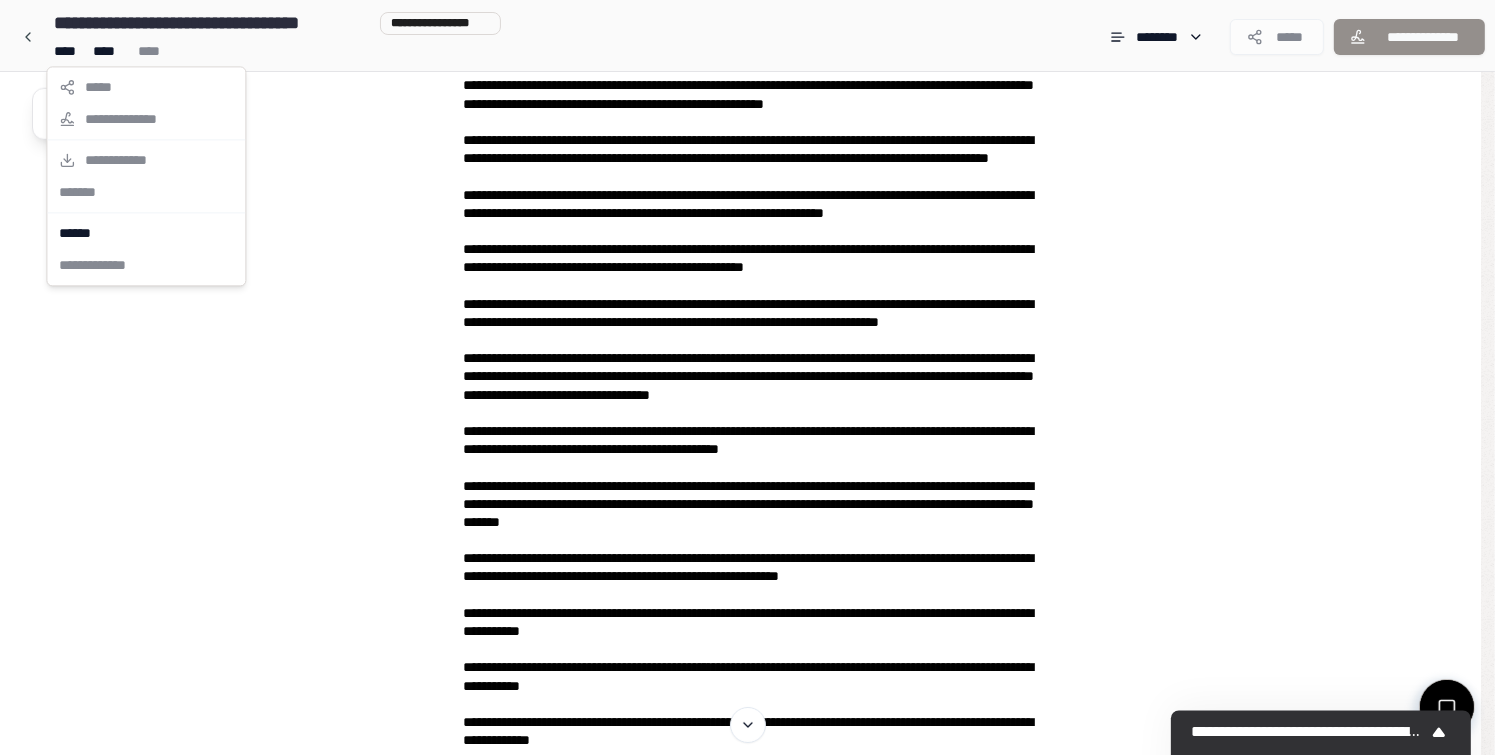click on "**********" at bounding box center (146, 176) 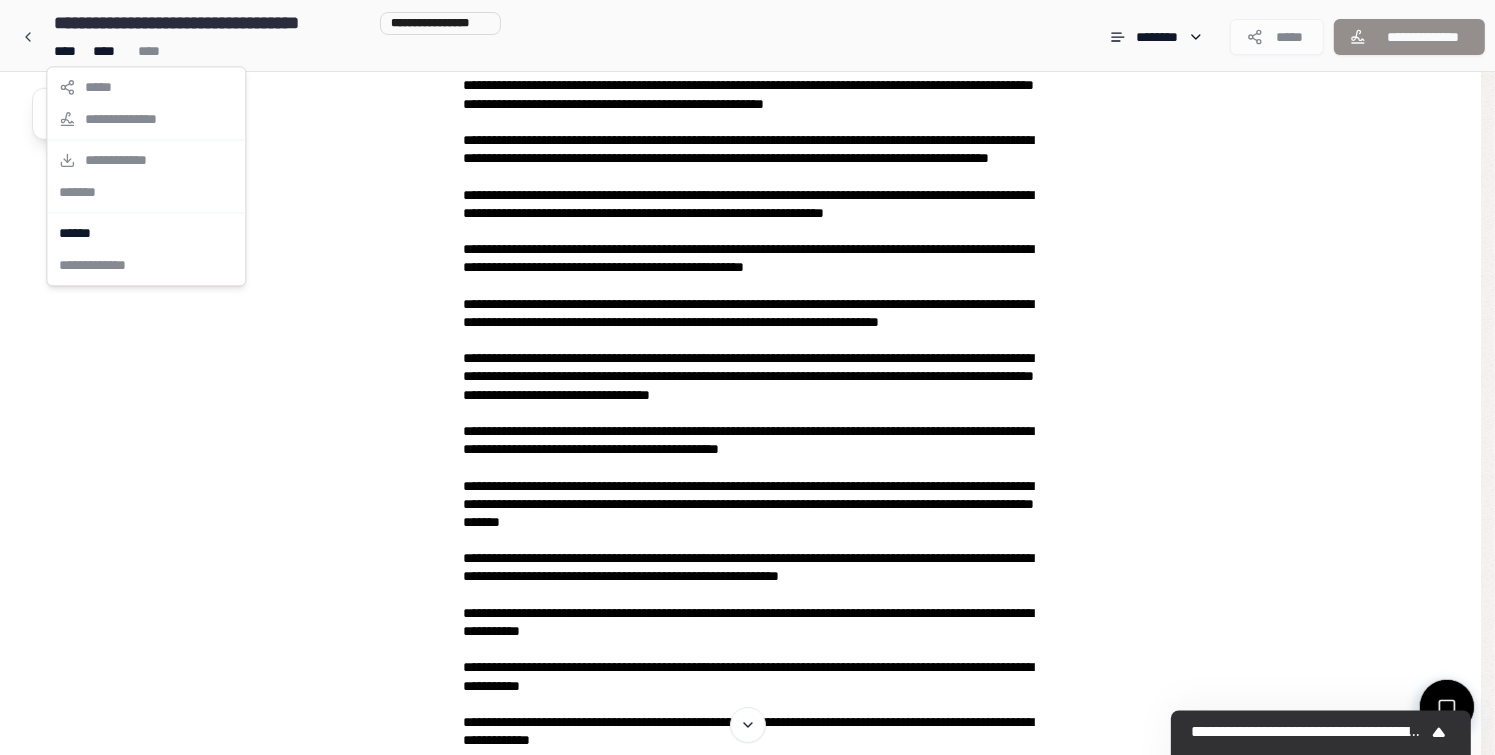 click on "**********" at bounding box center [146, 176] 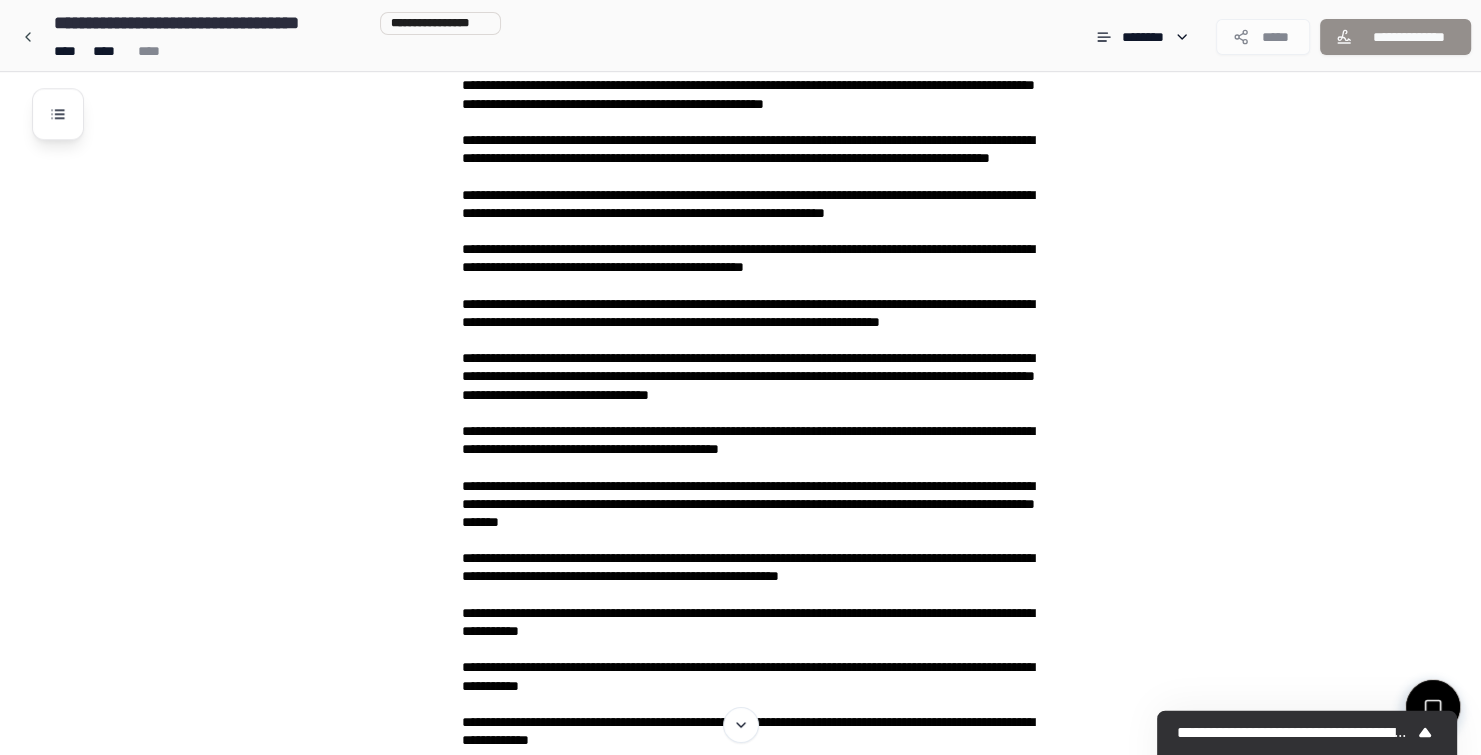 click at bounding box center [58, 106] 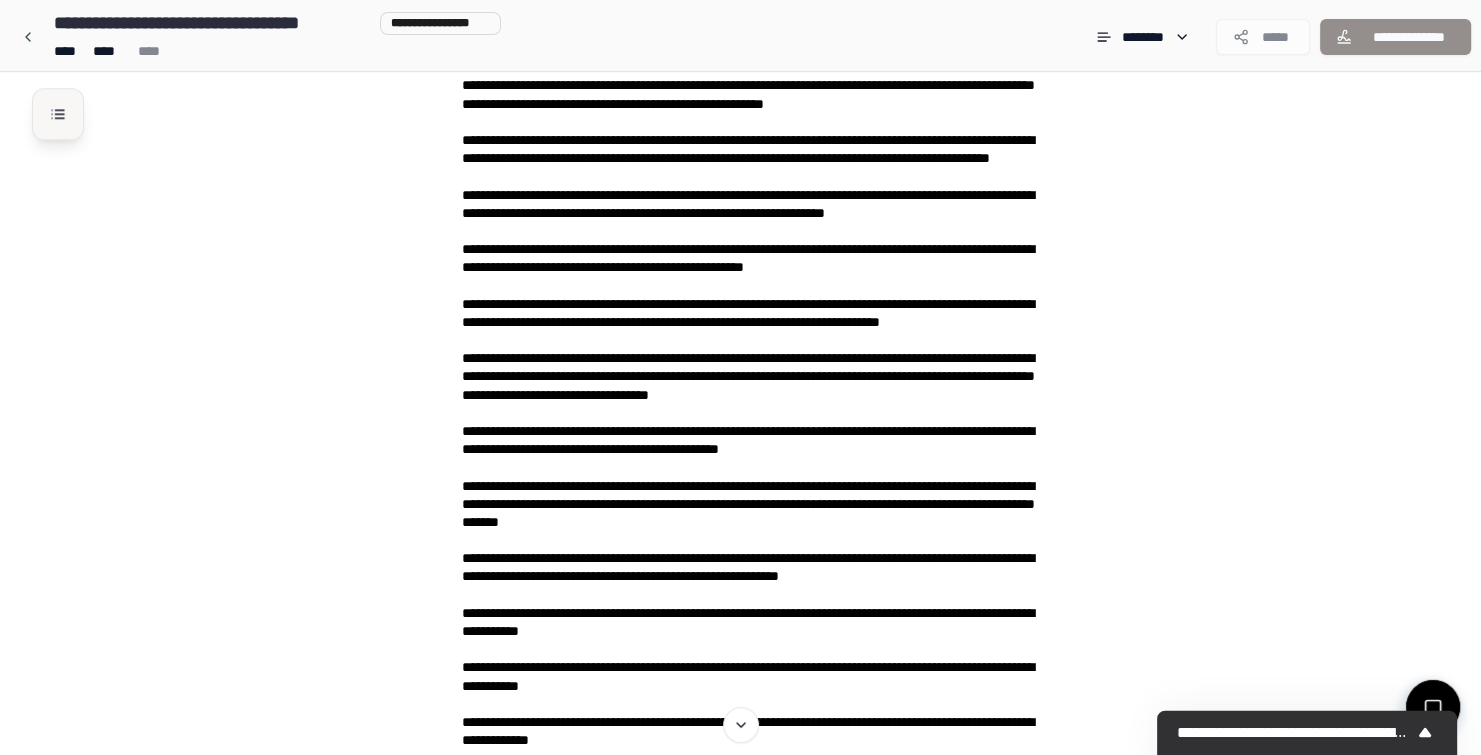 click at bounding box center [58, 114] 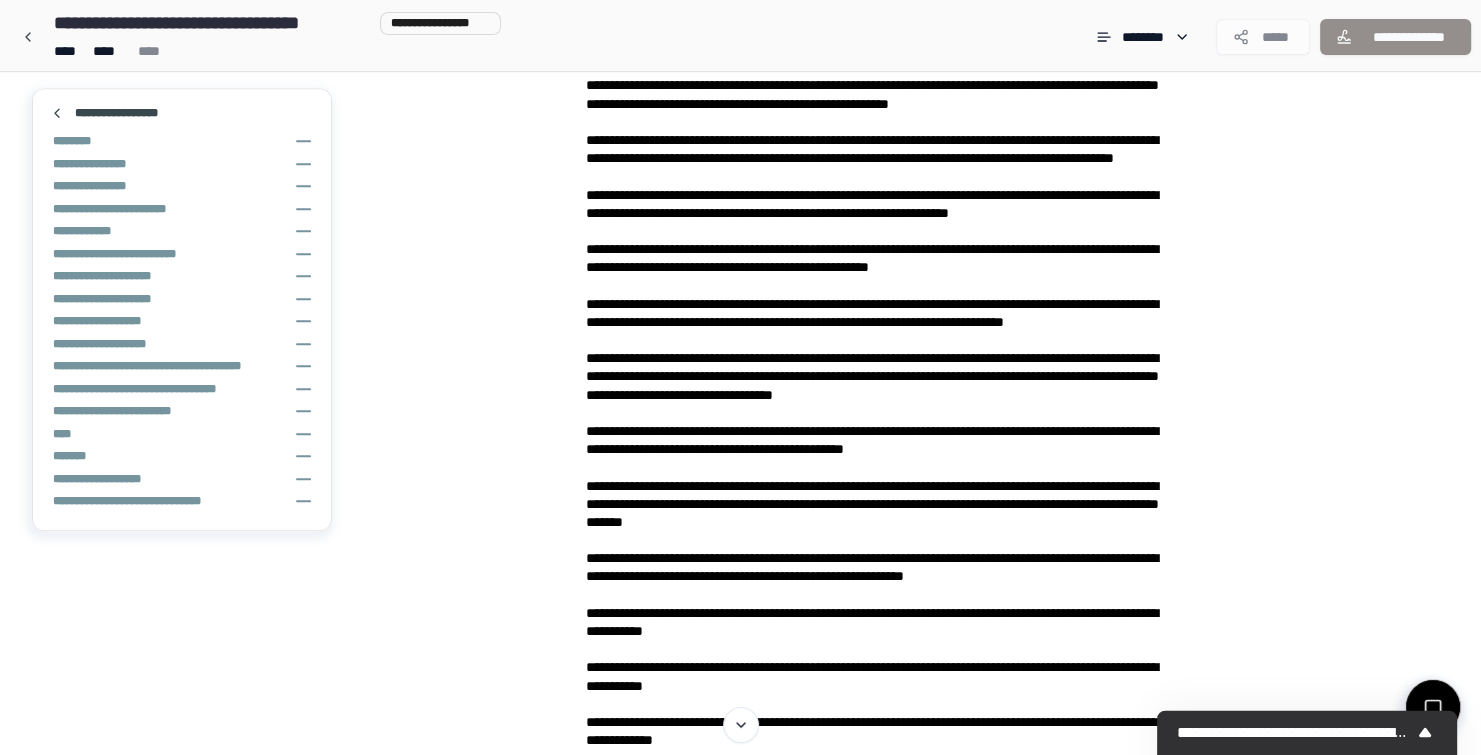 click at bounding box center [57, 113] 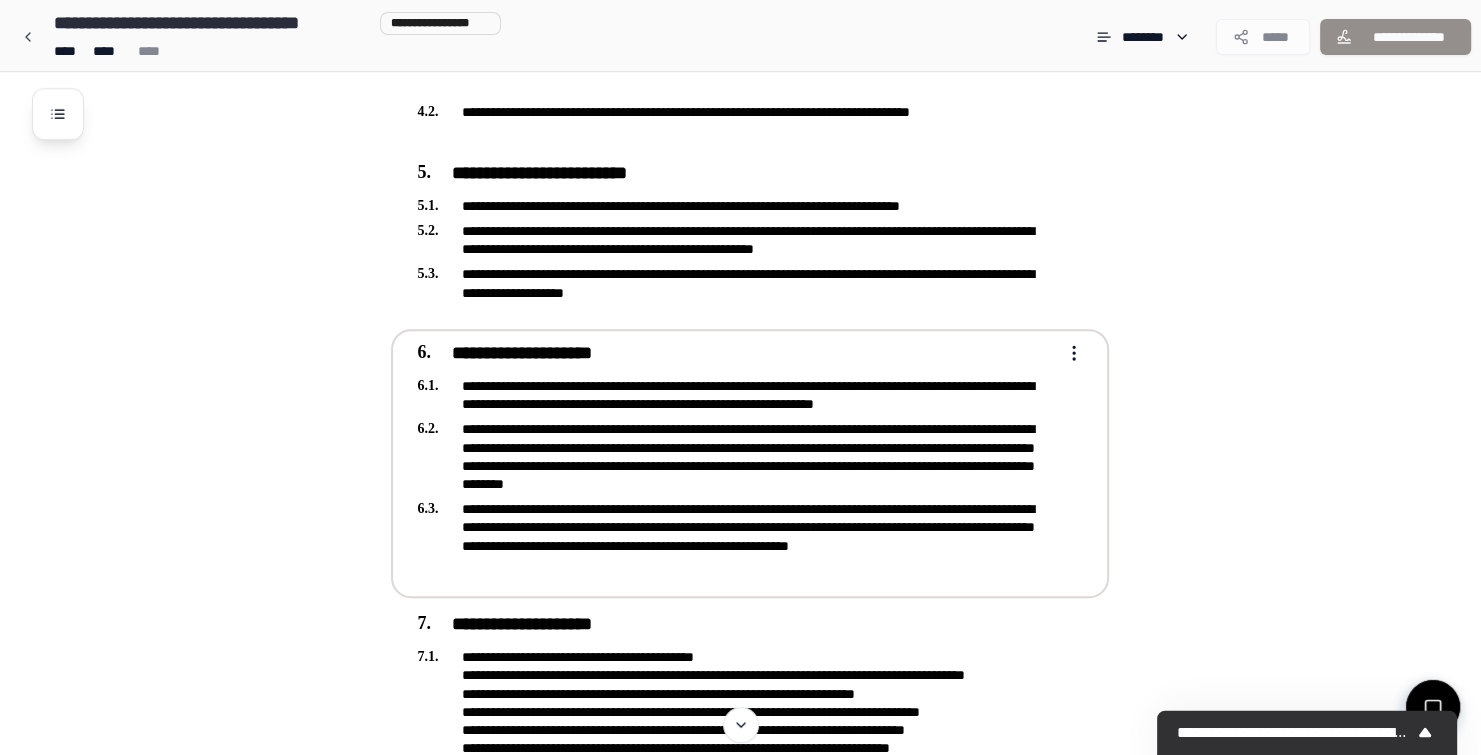 scroll, scrollTop: 0, scrollLeft: 0, axis: both 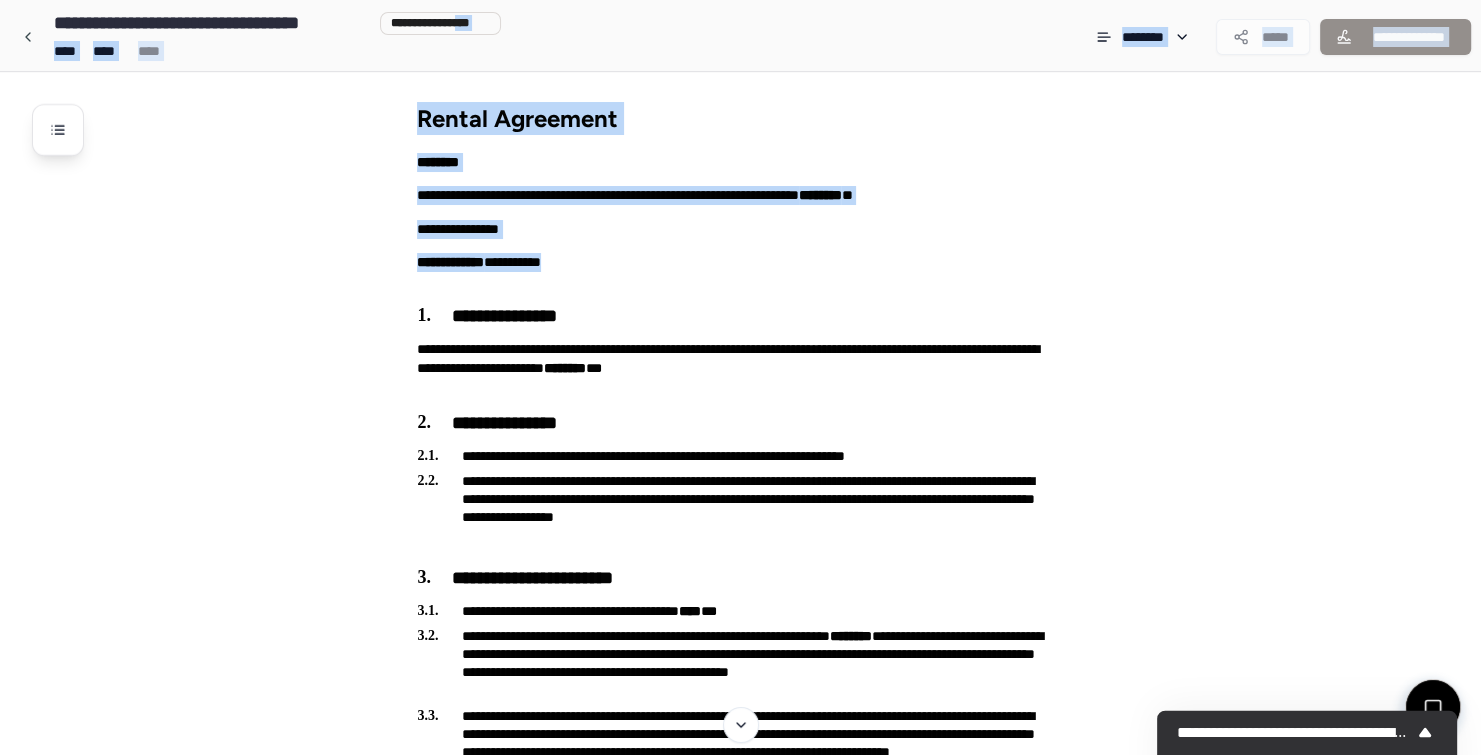 drag, startPoint x: 505, startPoint y: 305, endPoint x: 475, endPoint y: 6, distance: 300.50125 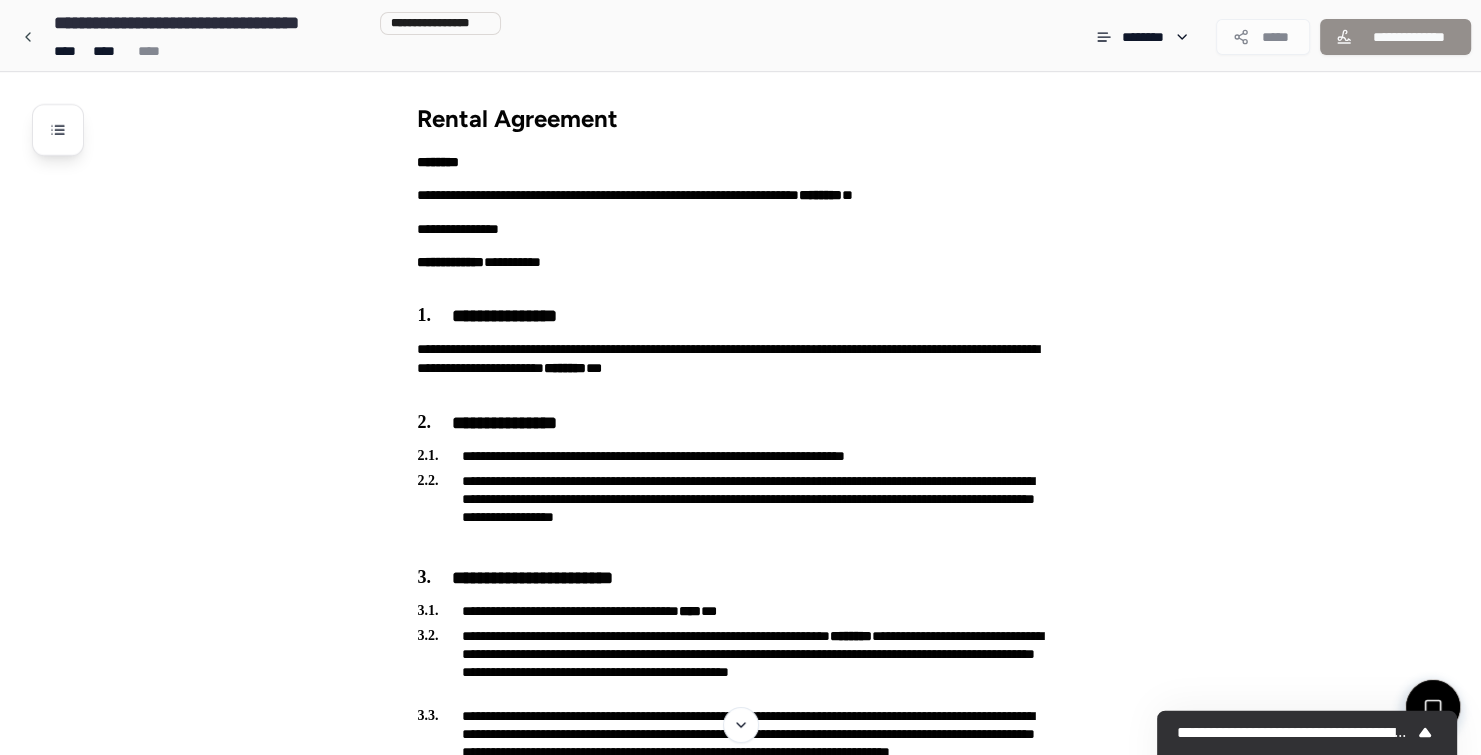 click on "**********" at bounding box center [740, 35] 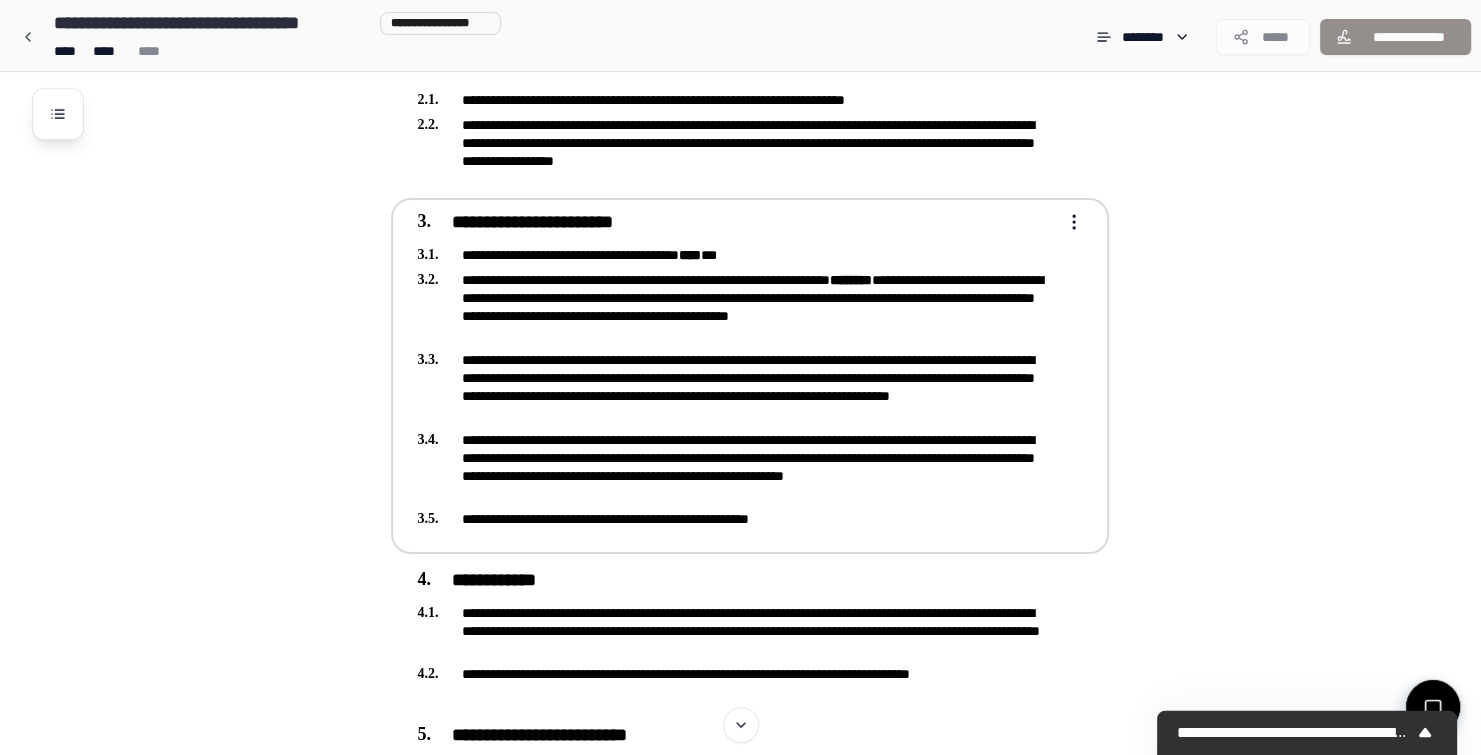 scroll, scrollTop: 356, scrollLeft: 0, axis: vertical 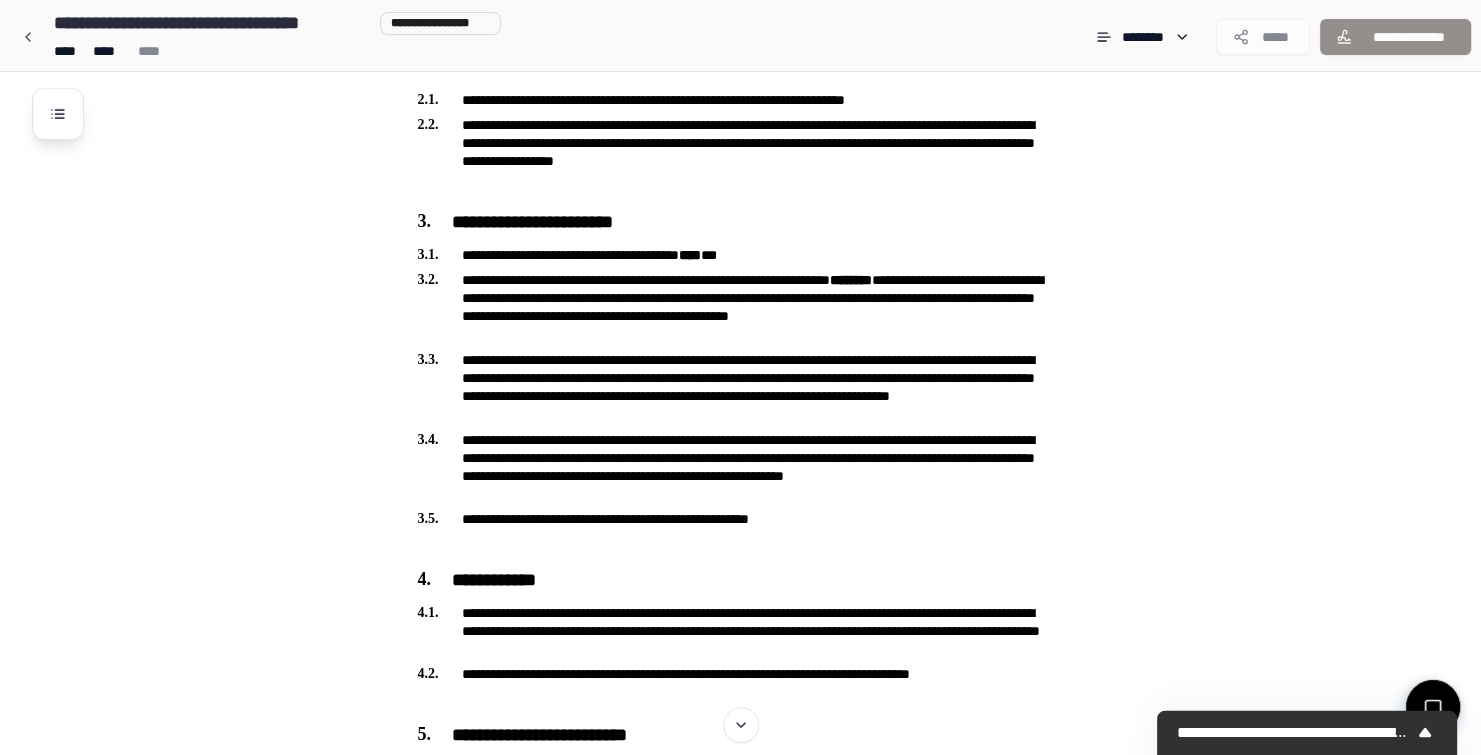 click on "**********" at bounding box center [740, 2435] 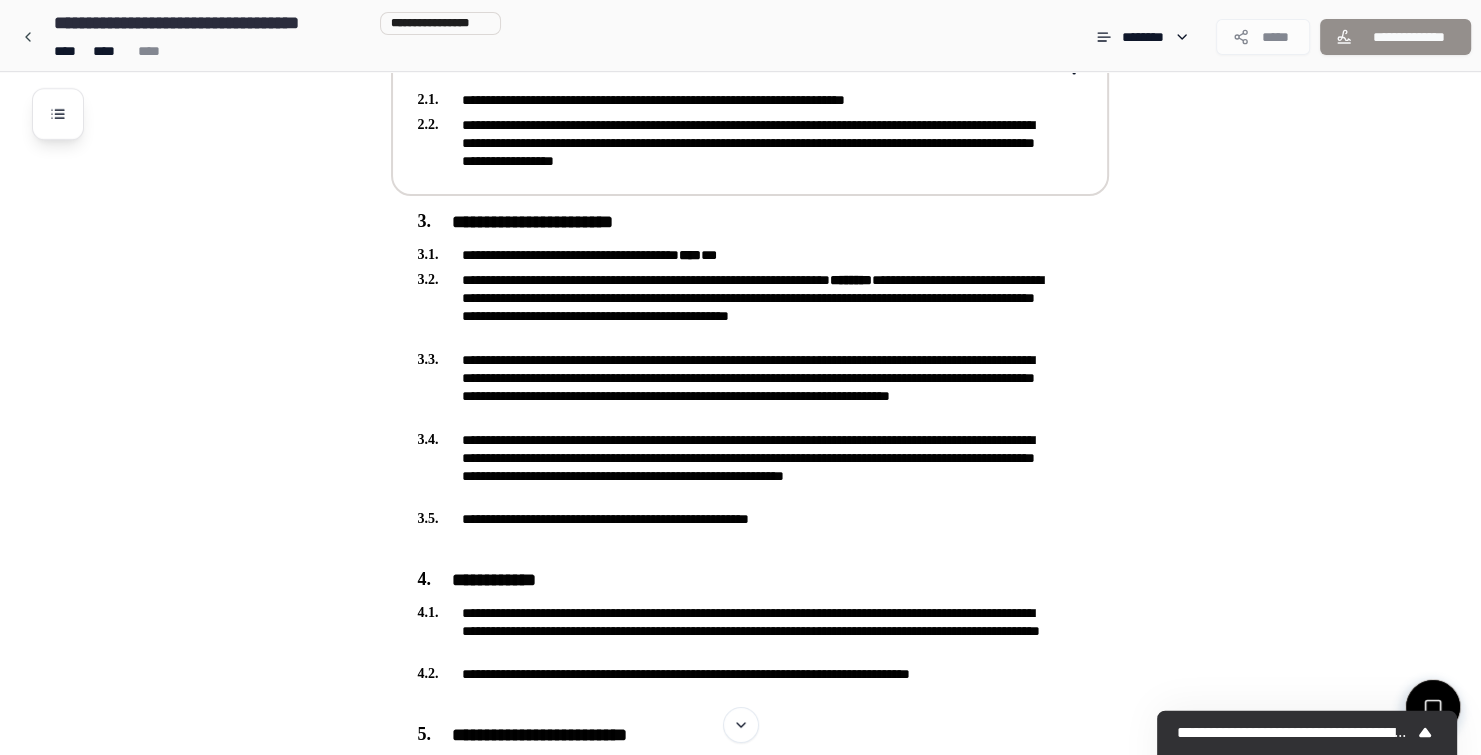 scroll, scrollTop: 0, scrollLeft: 0, axis: both 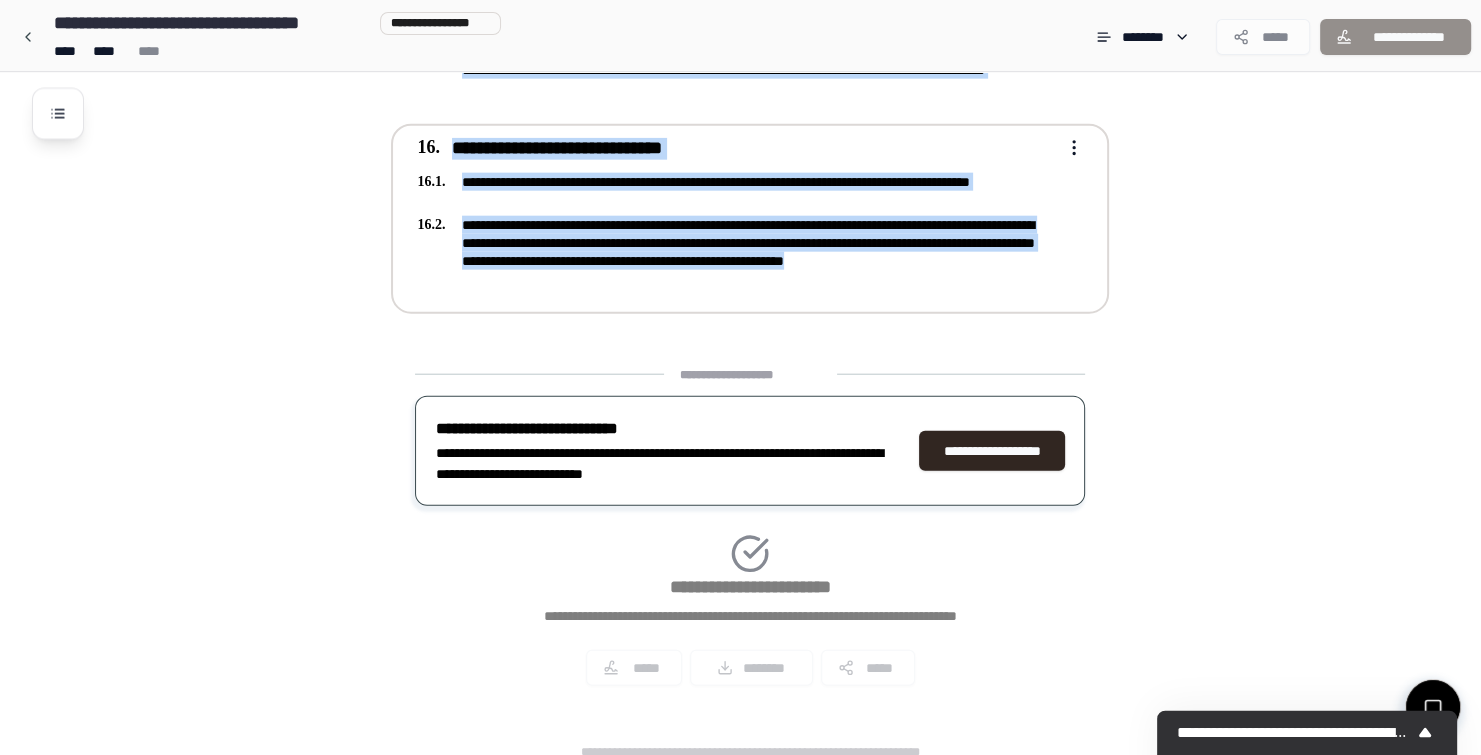 drag, startPoint x: 403, startPoint y: 104, endPoint x: 812, endPoint y: 280, distance: 445.2606 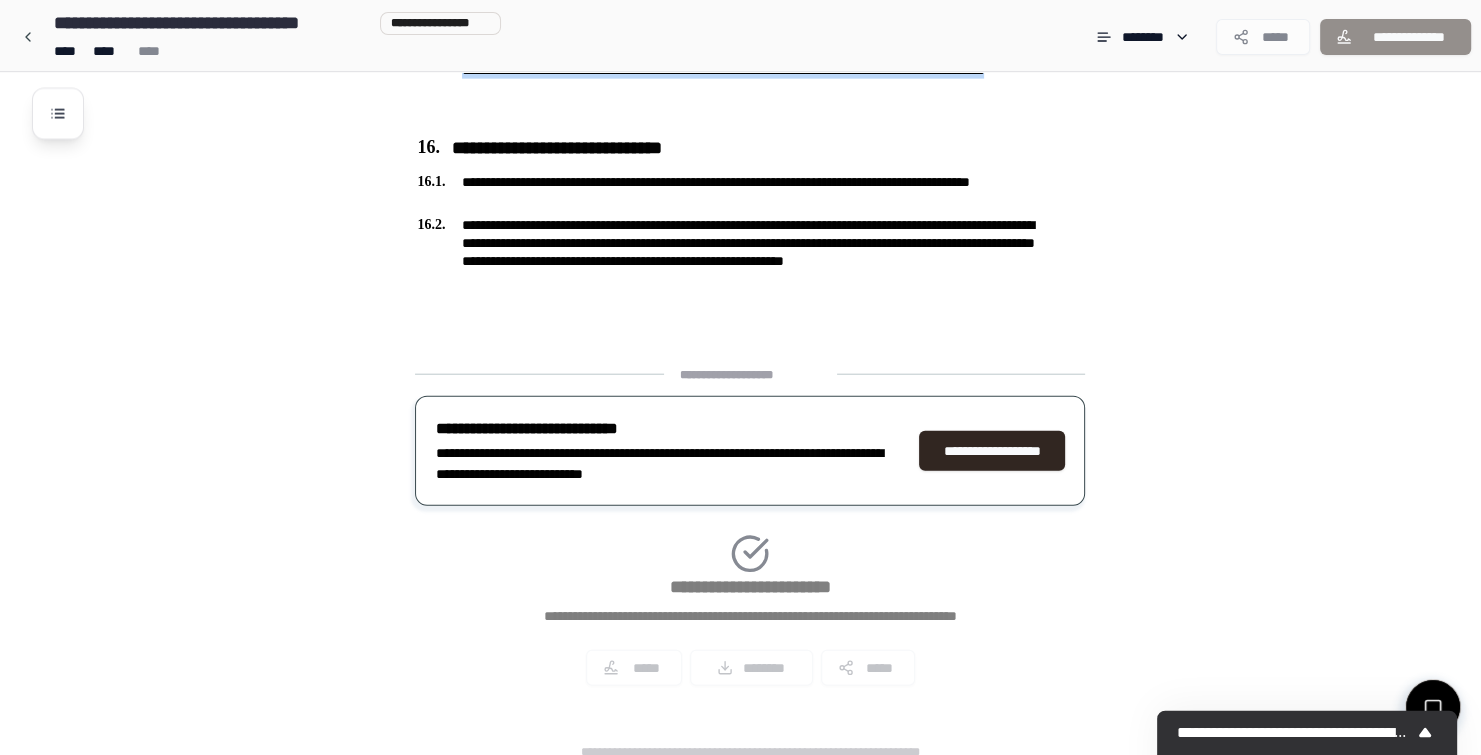 copy on "**********" 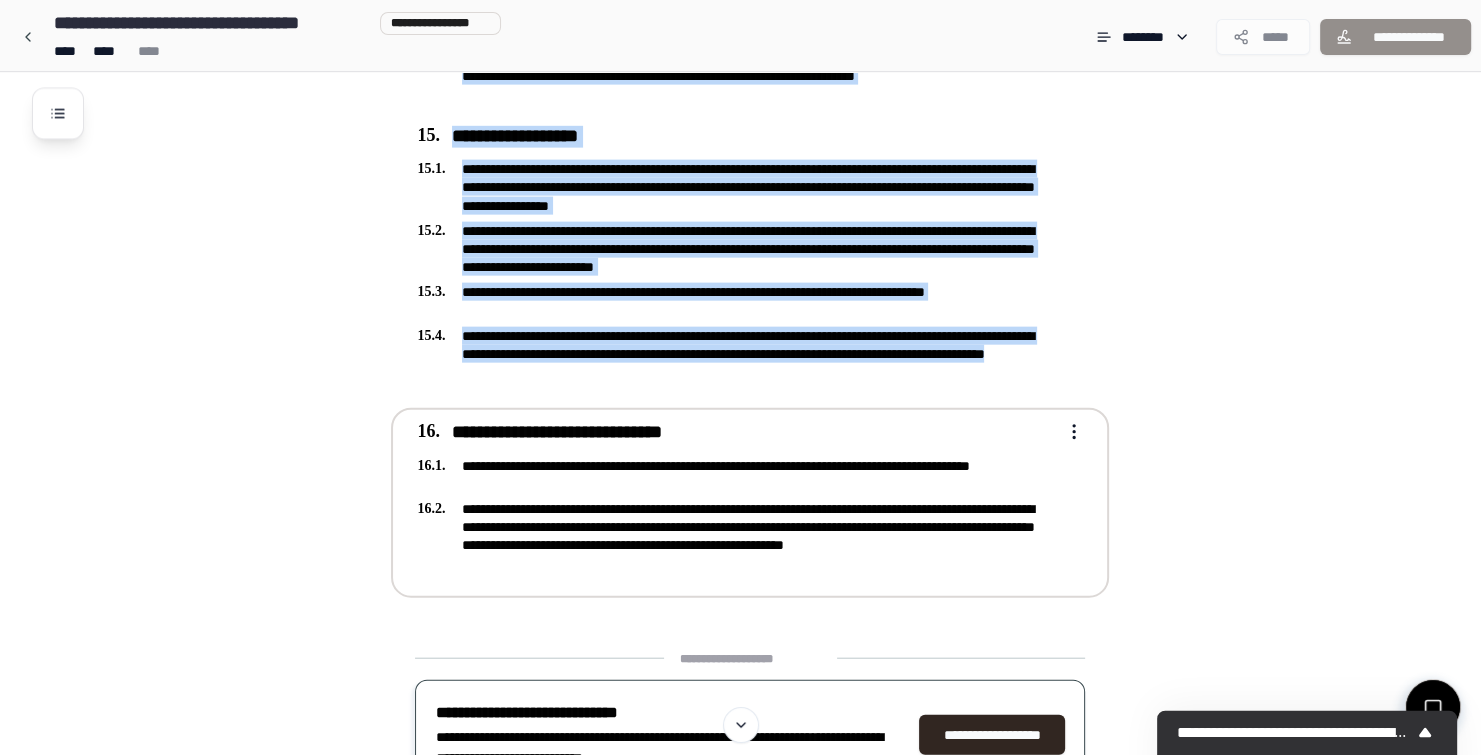 scroll, scrollTop: 4450, scrollLeft: 0, axis: vertical 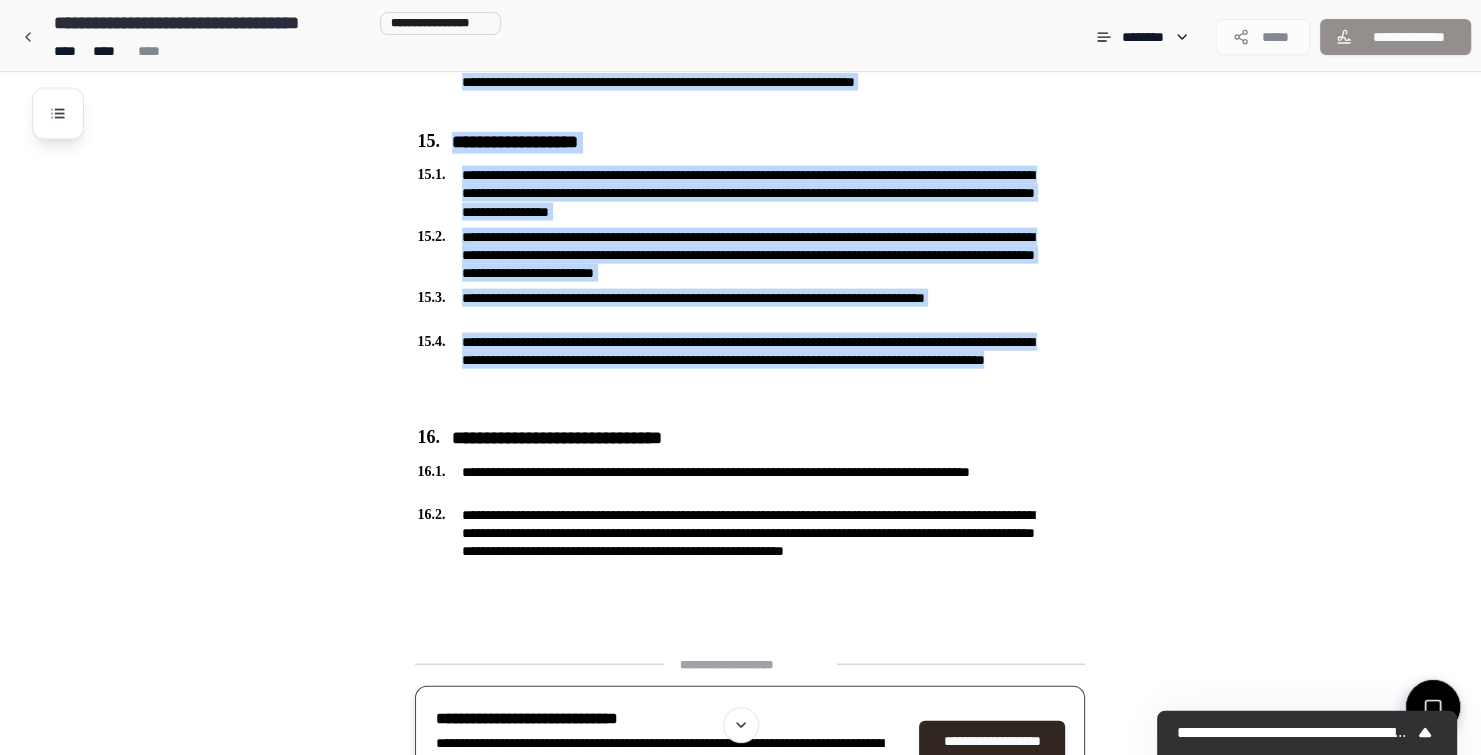 click on "**********" at bounding box center [766, -1659] 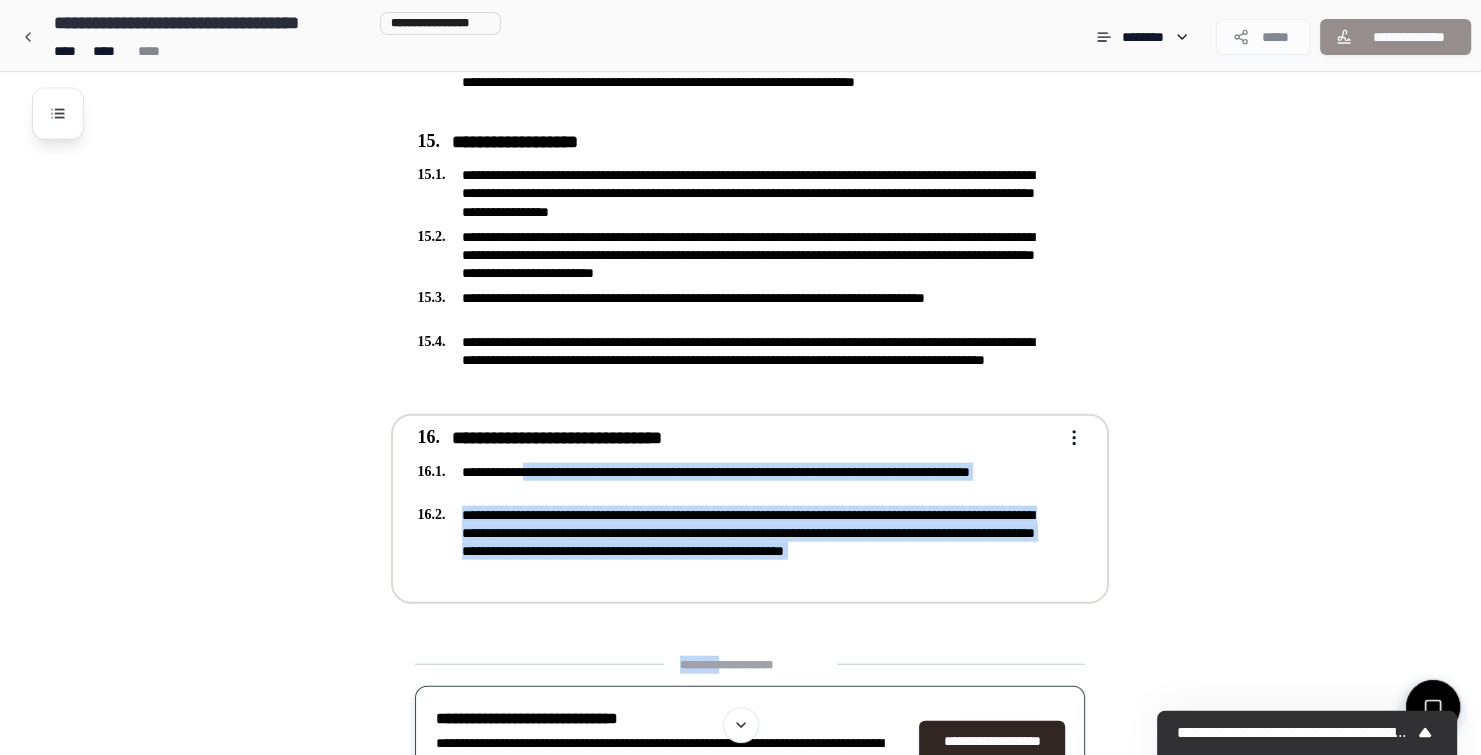 drag, startPoint x: 738, startPoint y: 624, endPoint x: 549, endPoint y: 443, distance: 261.69064 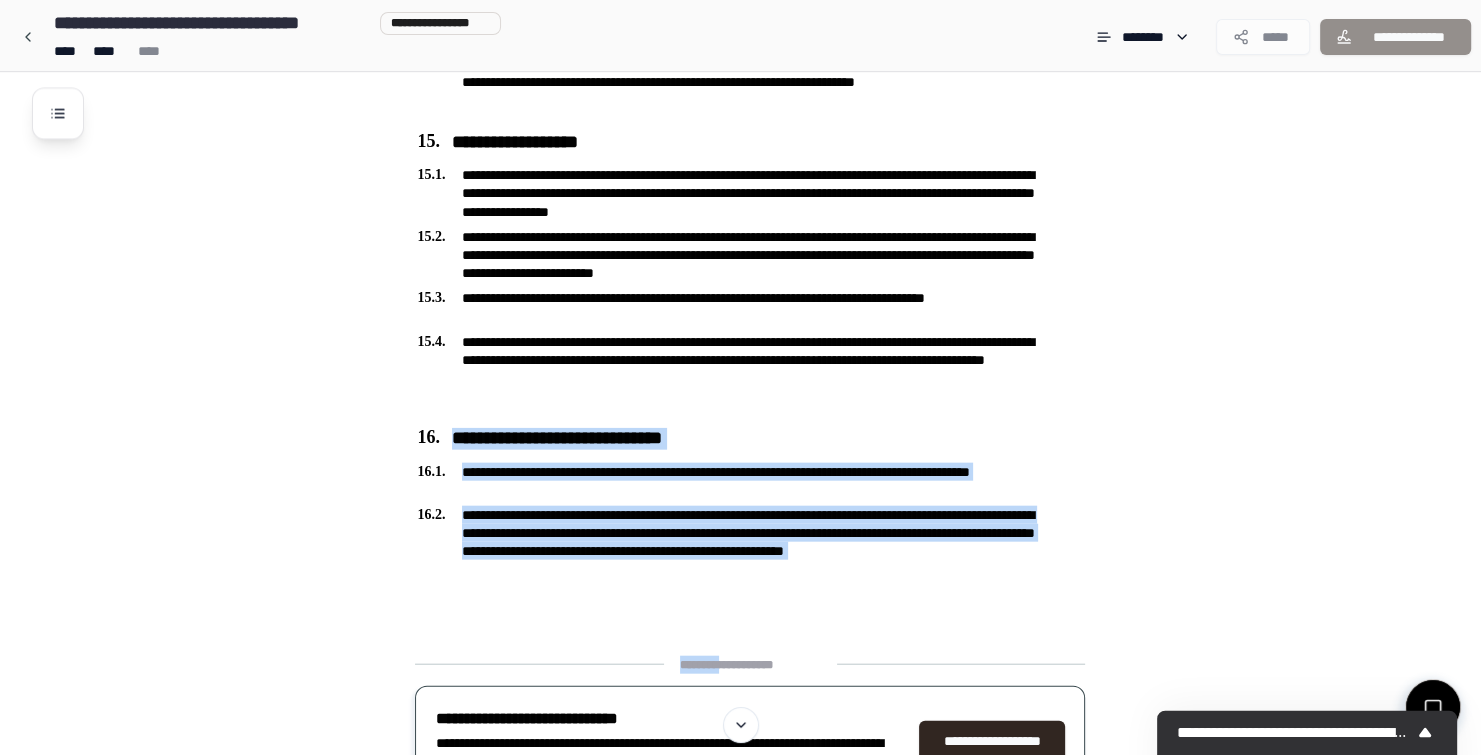 click on "**********" at bounding box center [750, -1659] 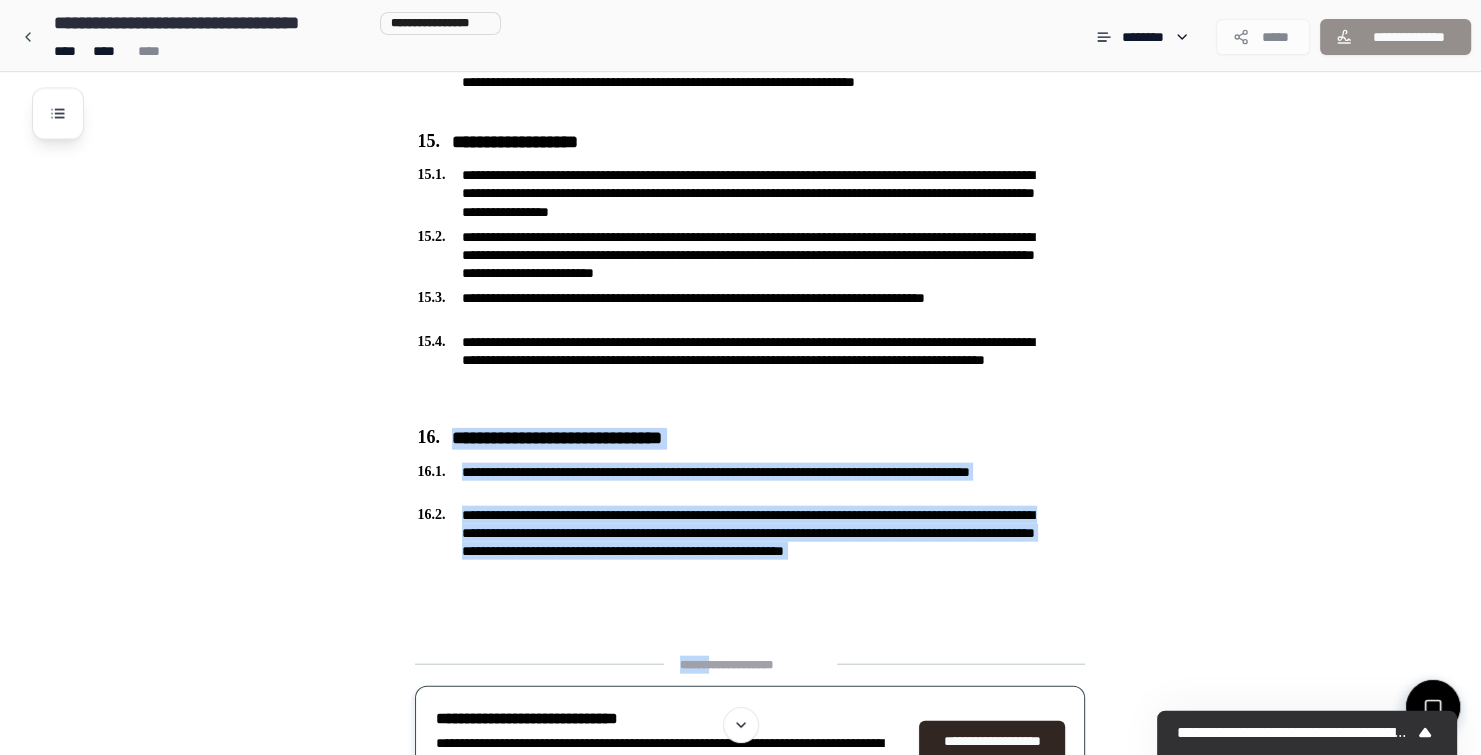 drag, startPoint x: 642, startPoint y: 553, endPoint x: 723, endPoint y: 608, distance: 97.90812 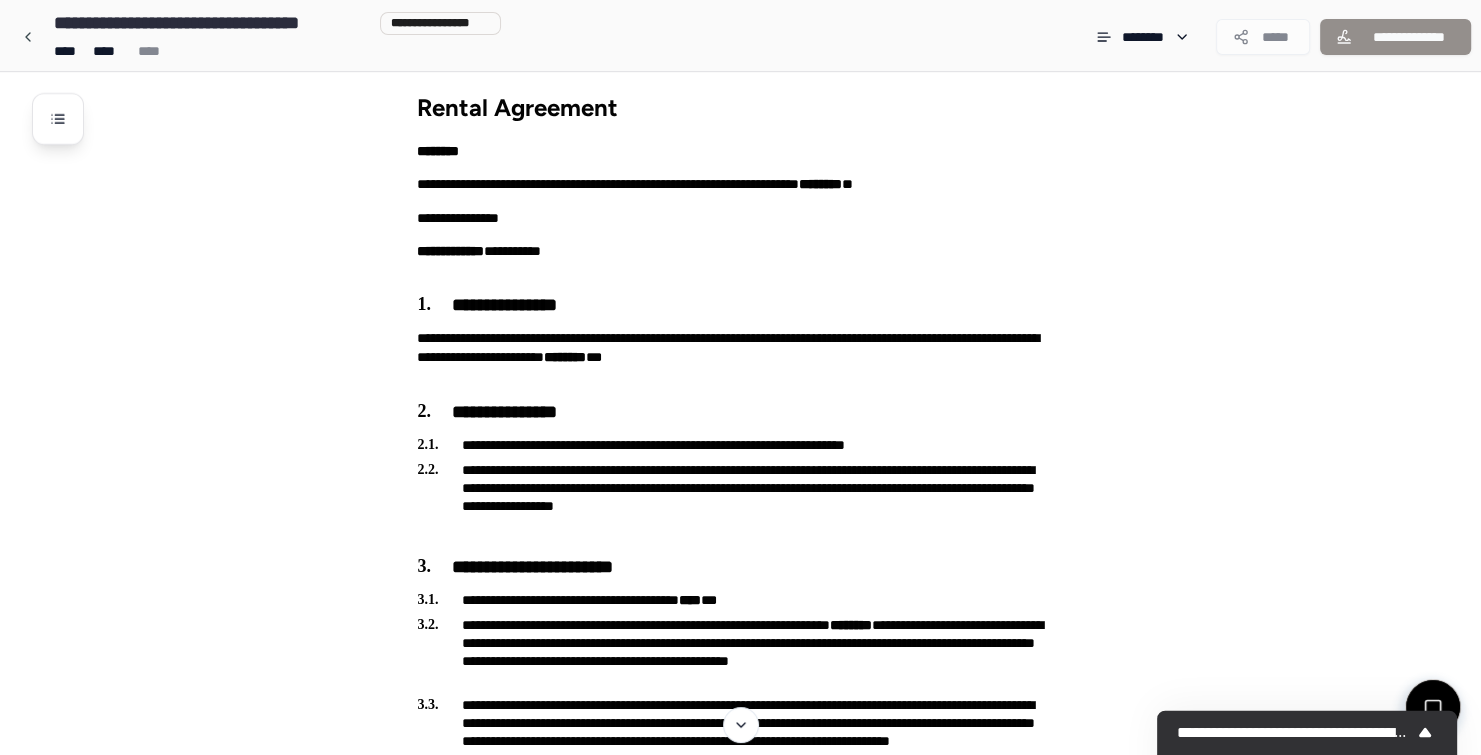 scroll, scrollTop: 0, scrollLeft: 0, axis: both 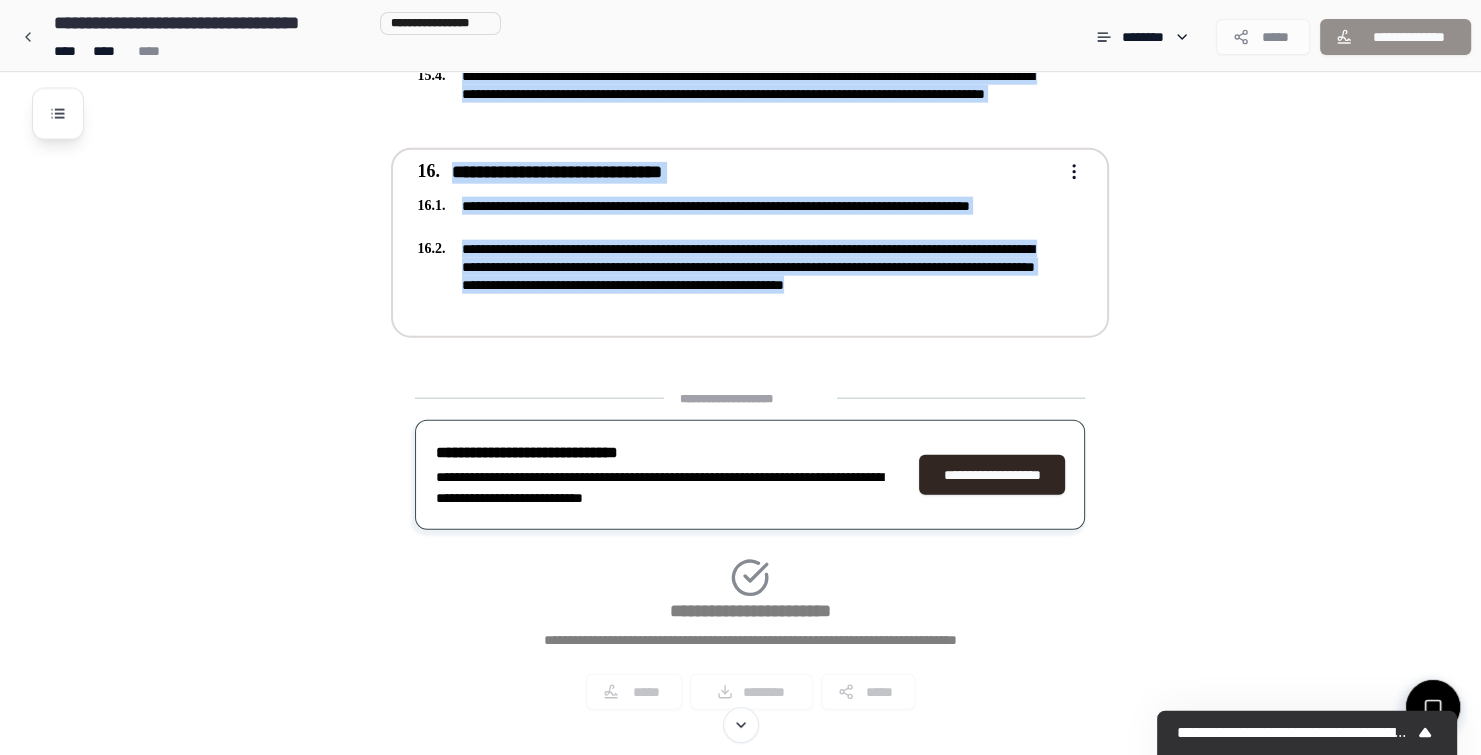 drag, startPoint x: 396, startPoint y: 101, endPoint x: 915, endPoint y: 304, distance: 557.2881 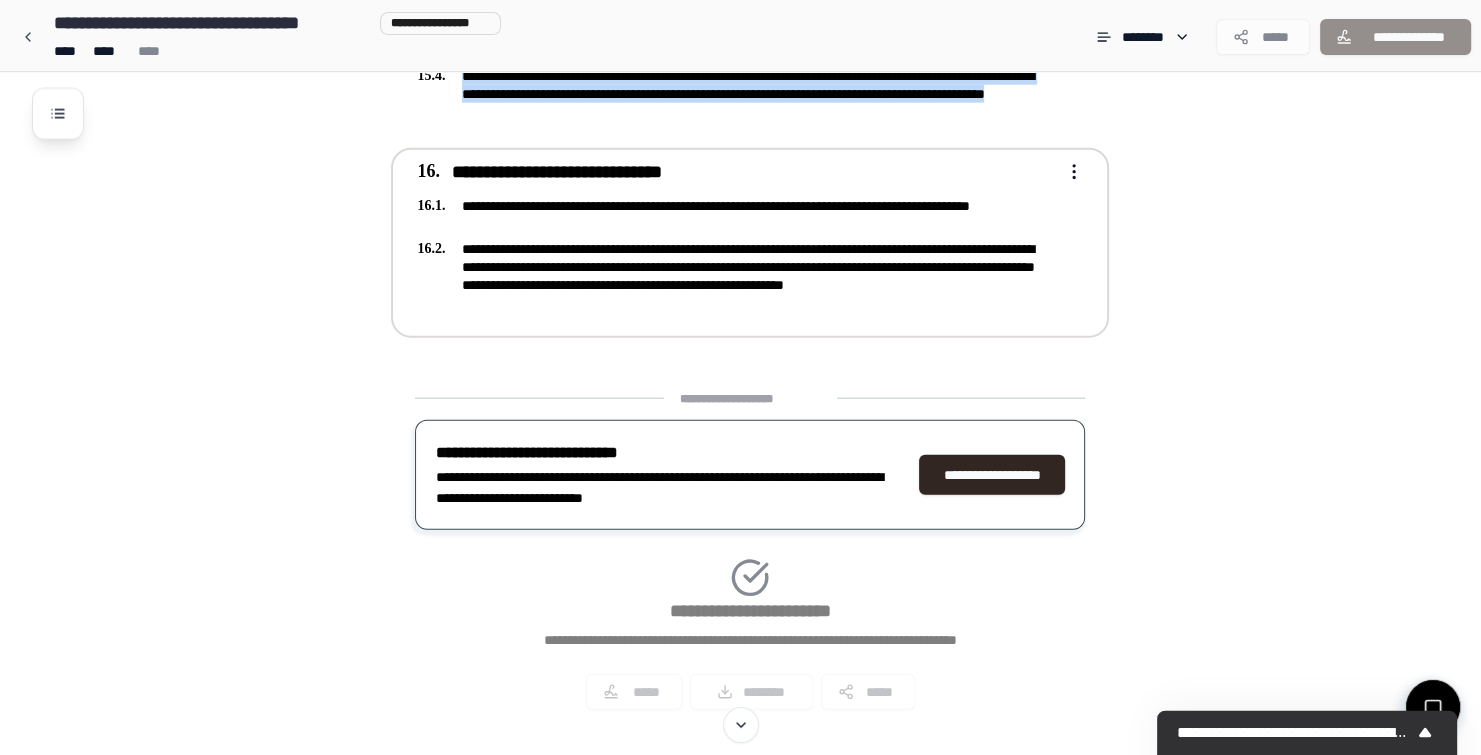 copy on "**********" 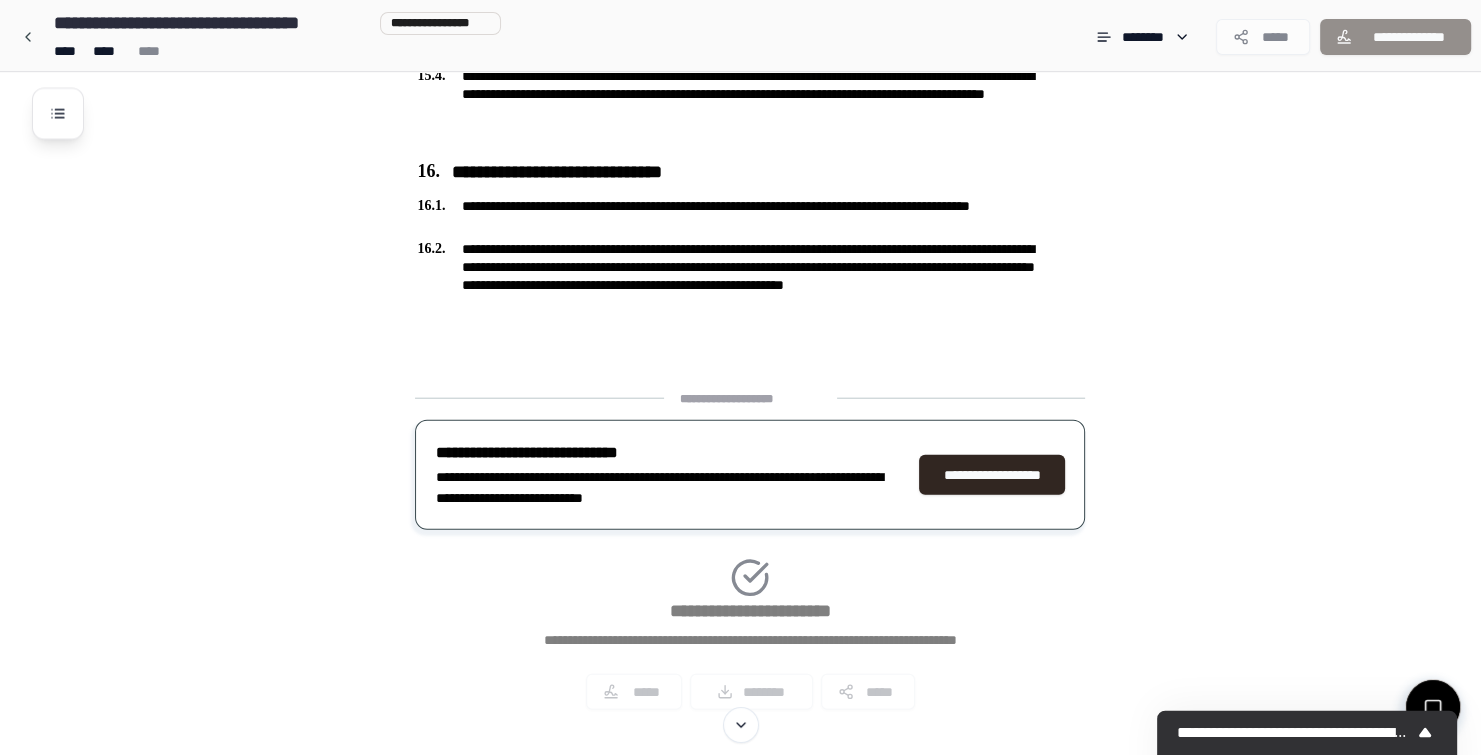 click on "**********" at bounding box center (740, -1925) 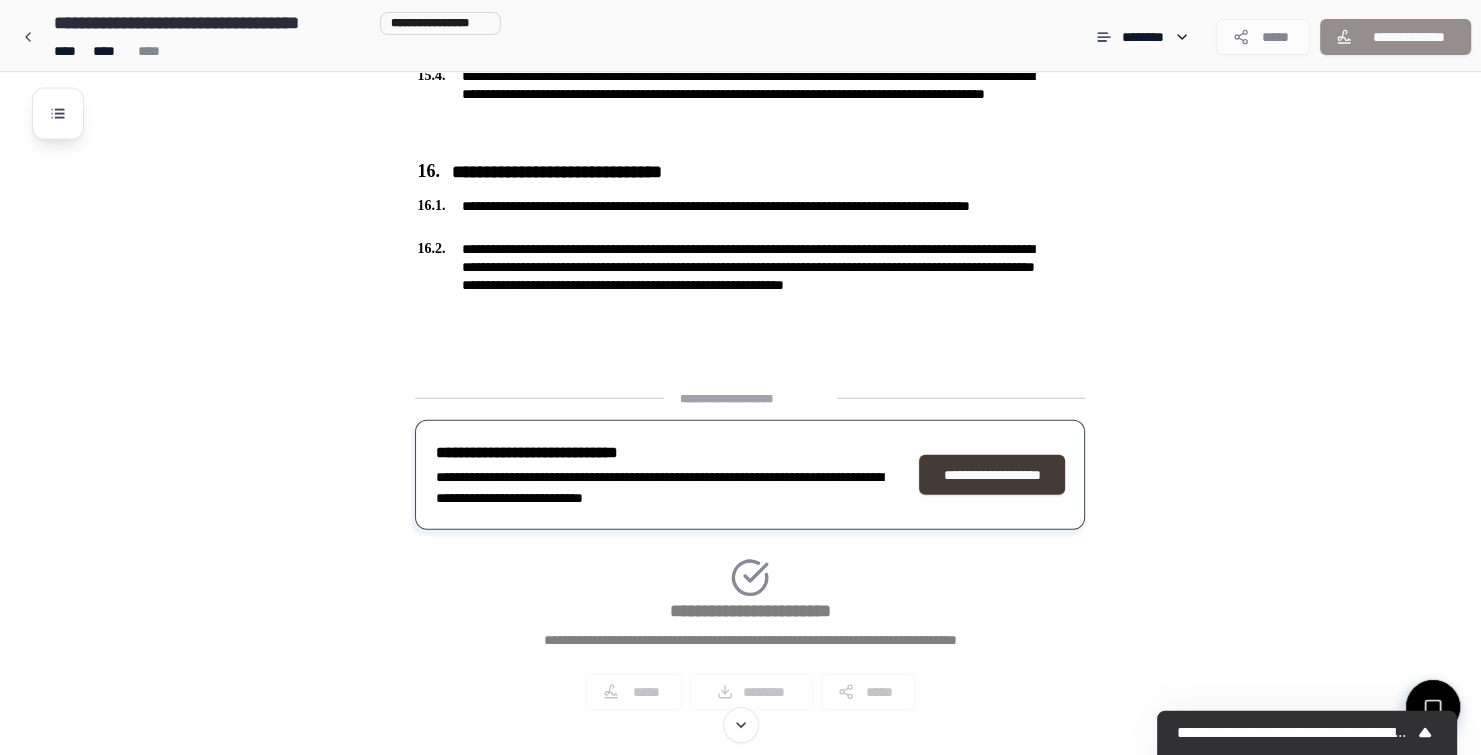 click on "**********" at bounding box center (992, 475) 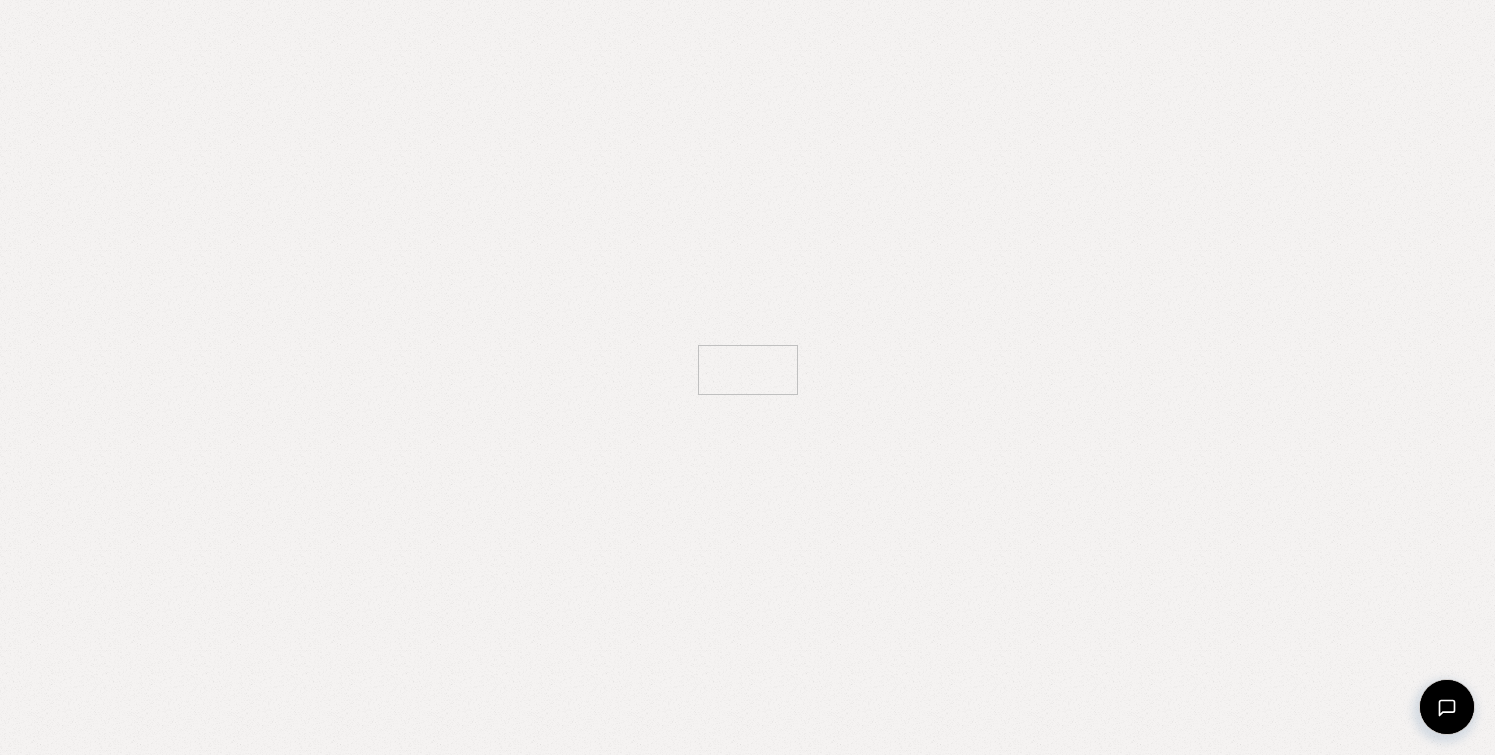 scroll, scrollTop: 0, scrollLeft: 0, axis: both 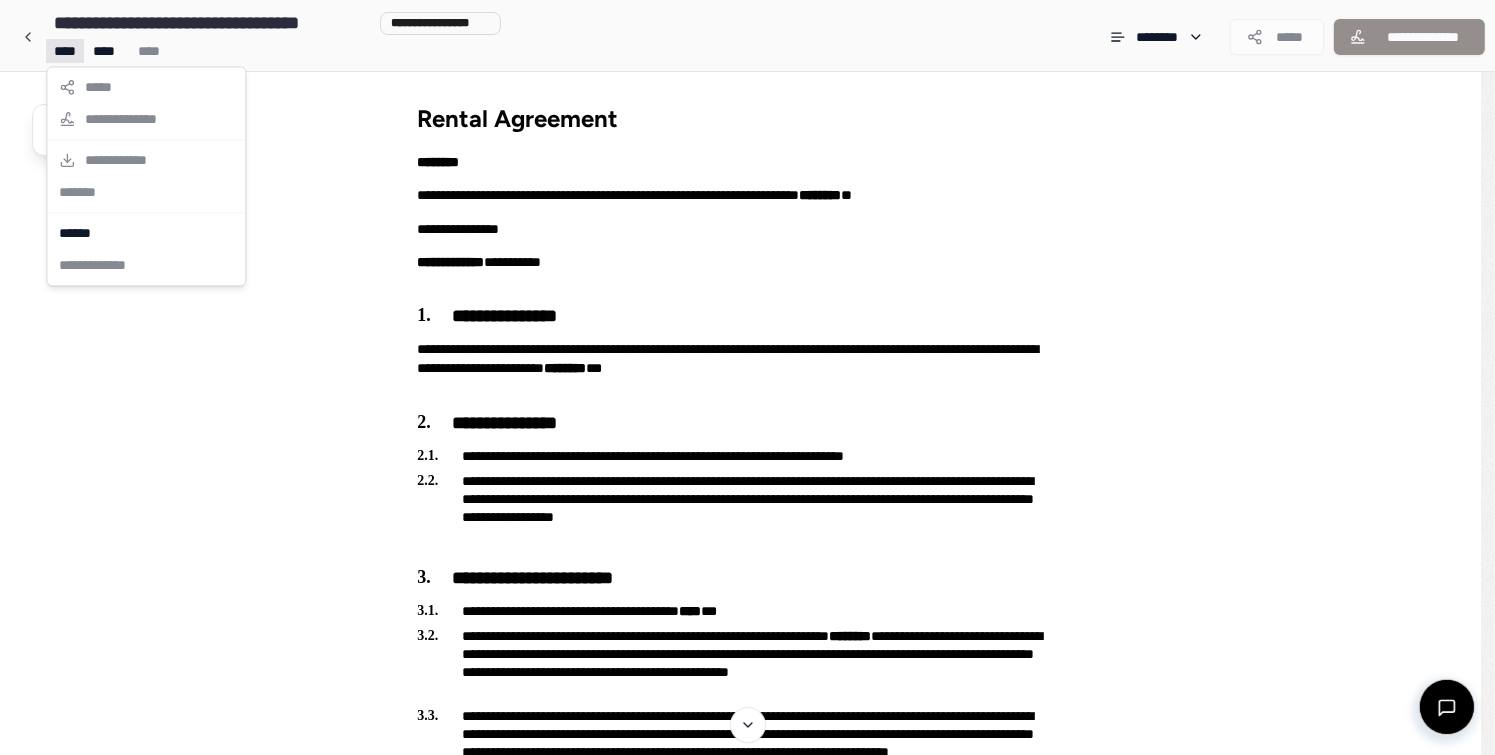 click on "**********" at bounding box center [740, 2747] 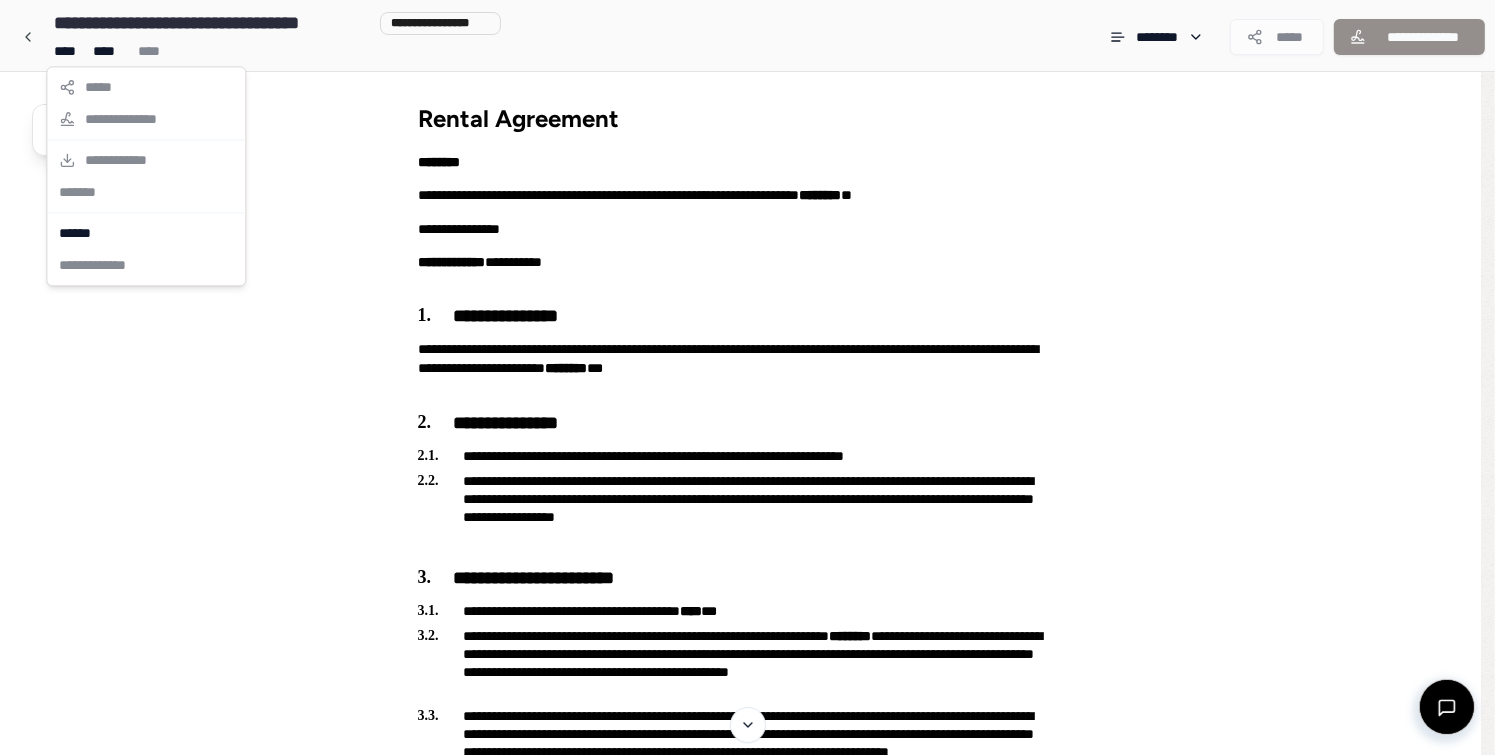 click on "**********" at bounding box center (747, 2747) 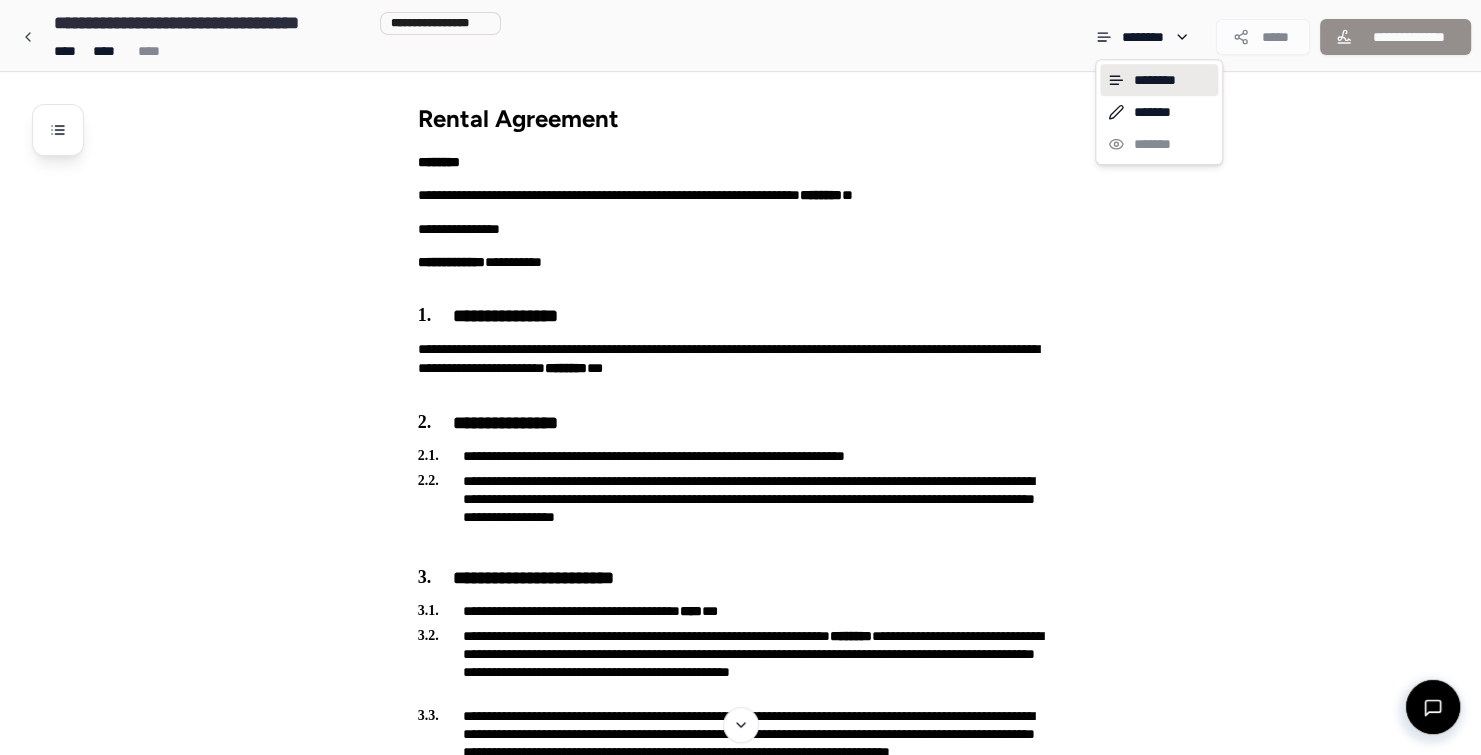 click on "**********" at bounding box center [747, 2747] 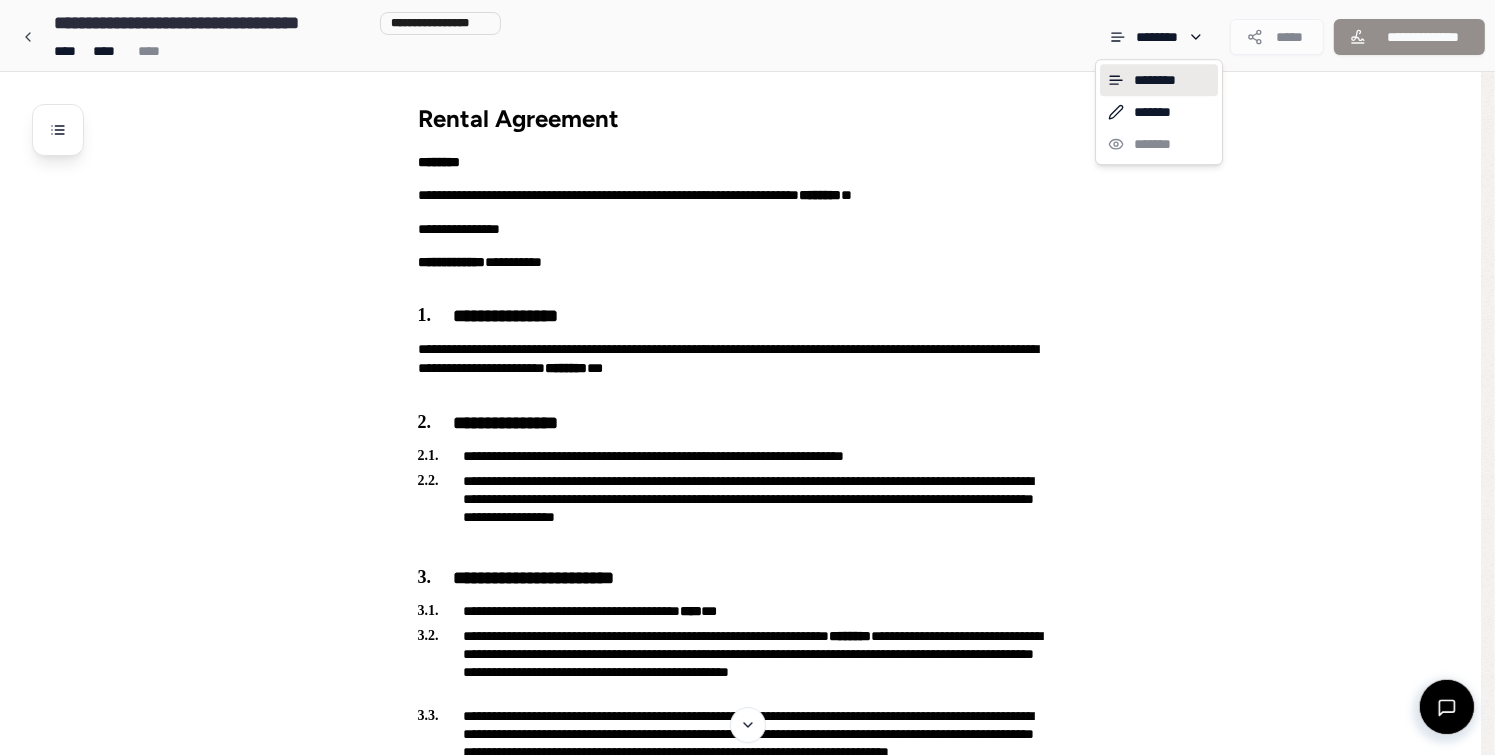 click on "**********" at bounding box center (747, 2747) 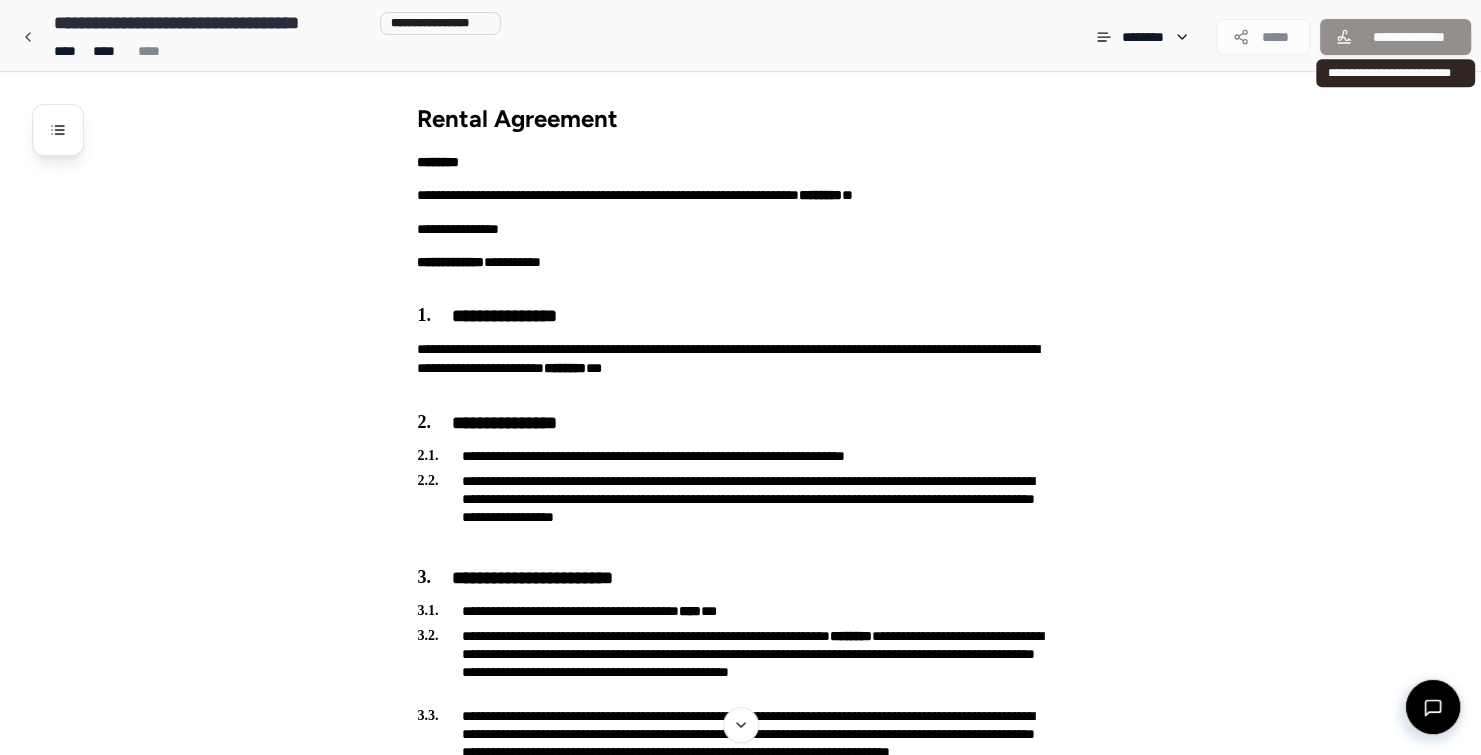 click on "**********" at bounding box center [1395, 37] 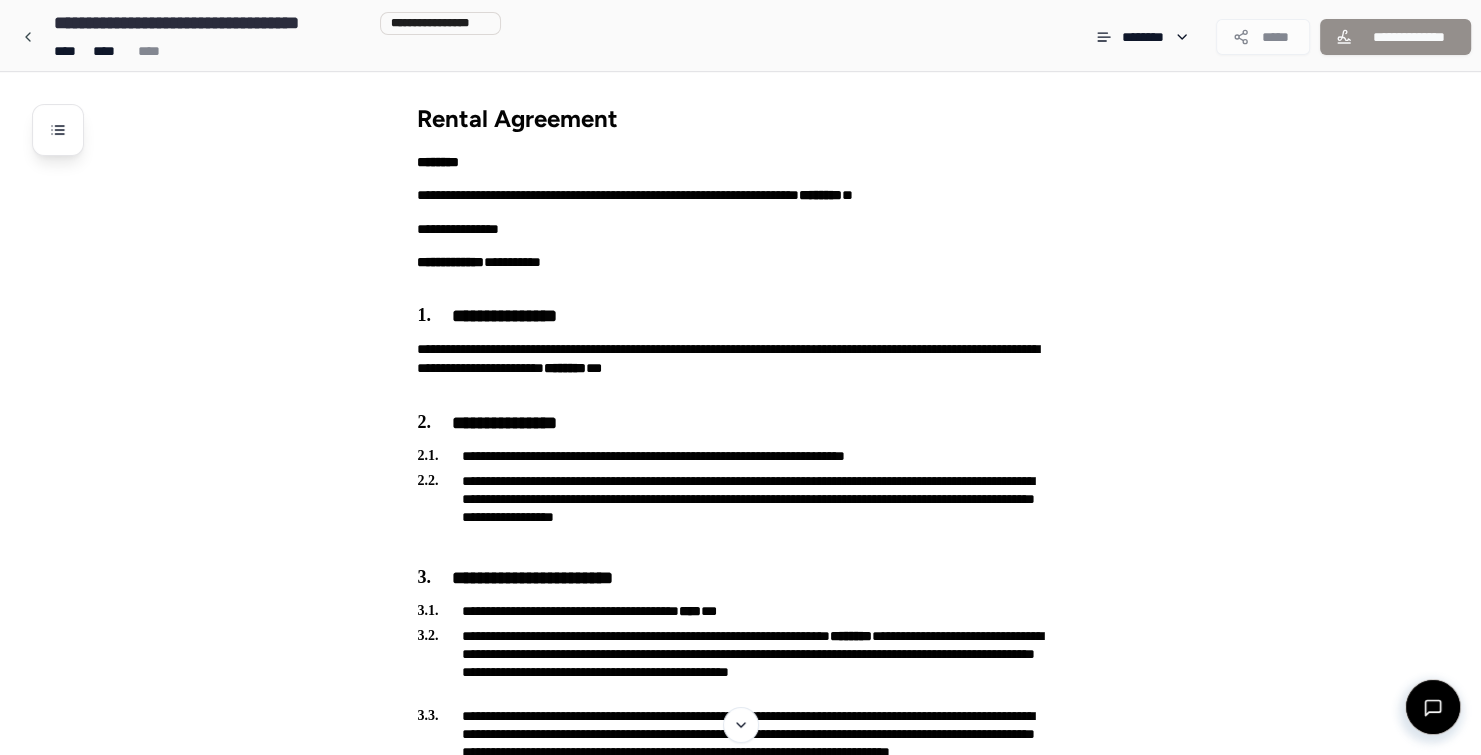 click on "**********" at bounding box center (273, 37) 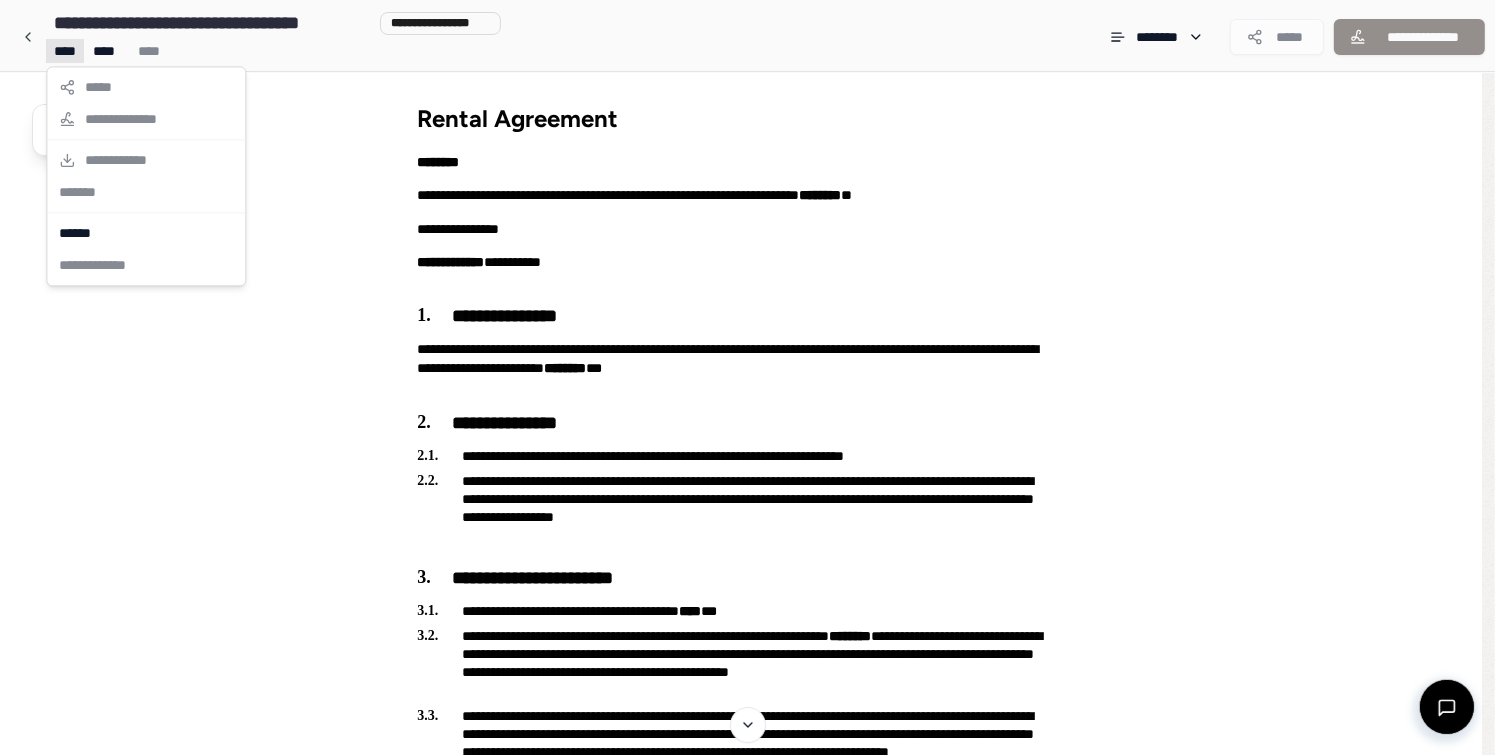 click on "**********" at bounding box center (740, 2747) 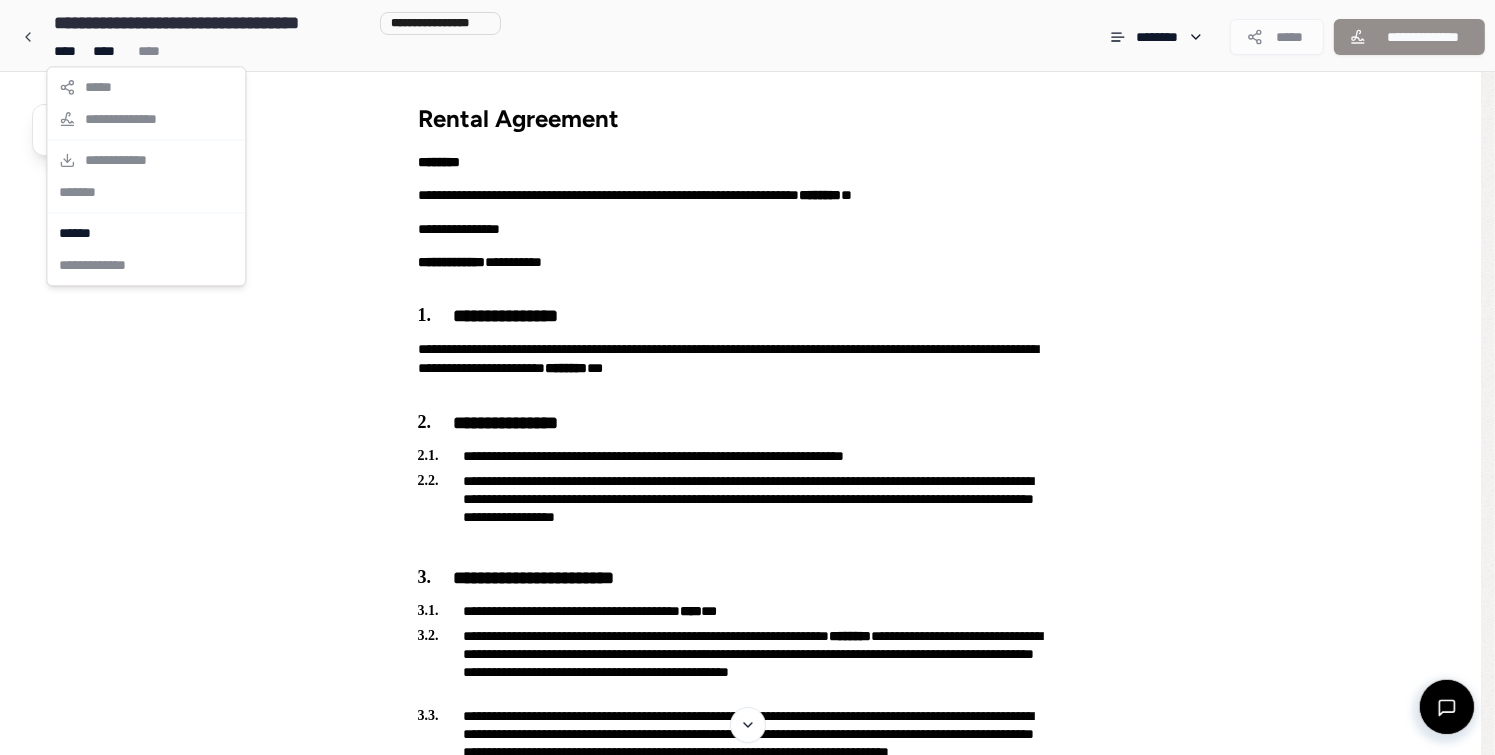 click on "**********" at bounding box center [747, 2747] 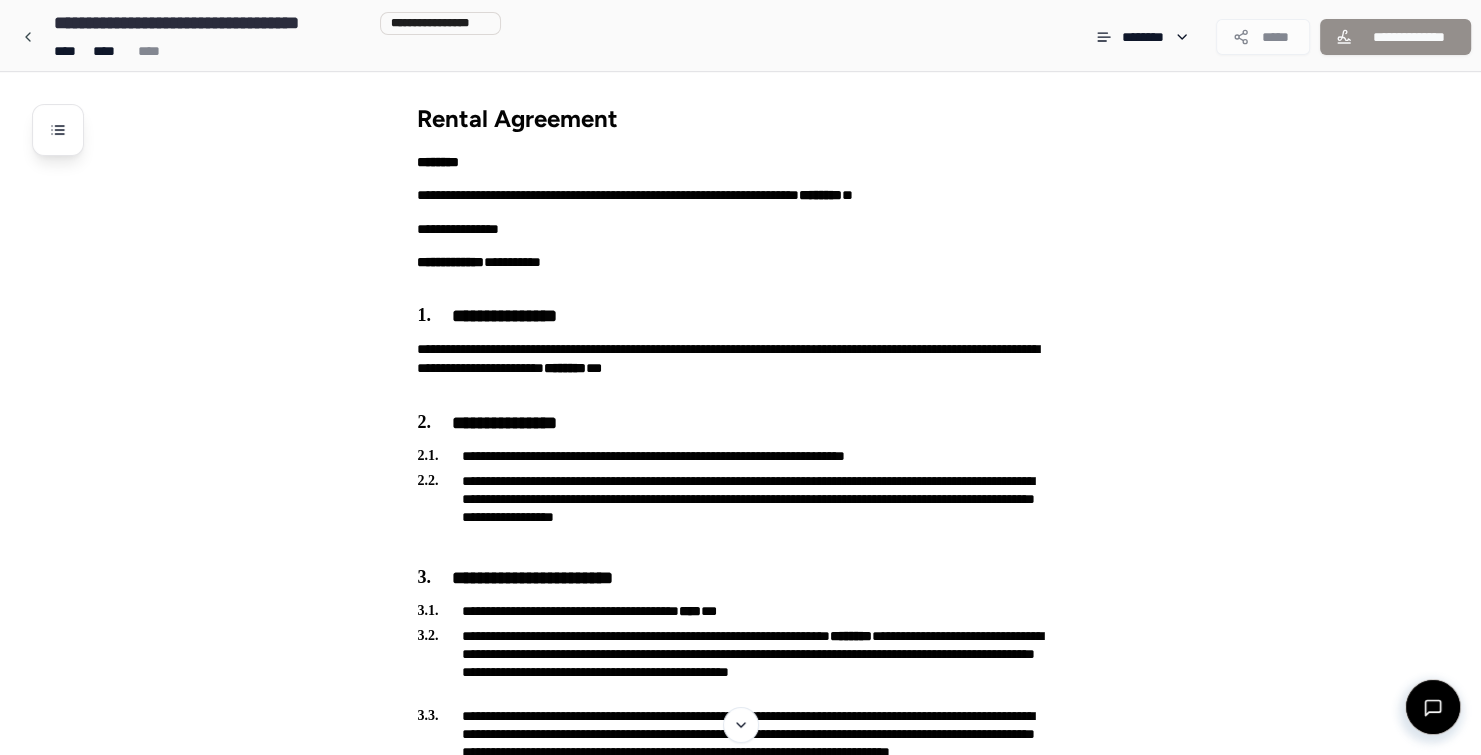 click at bounding box center [28, 37] 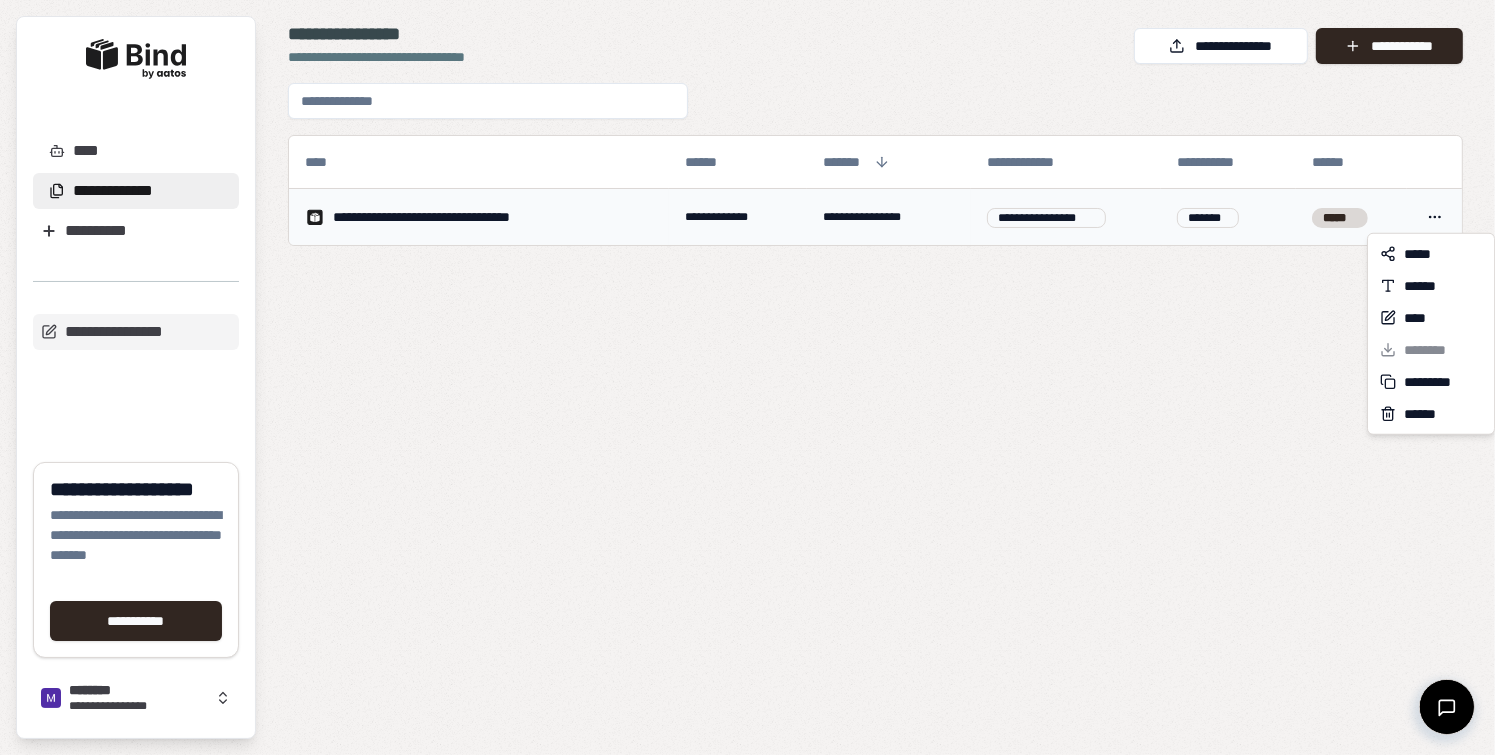 click on "**********" at bounding box center (747, 377) 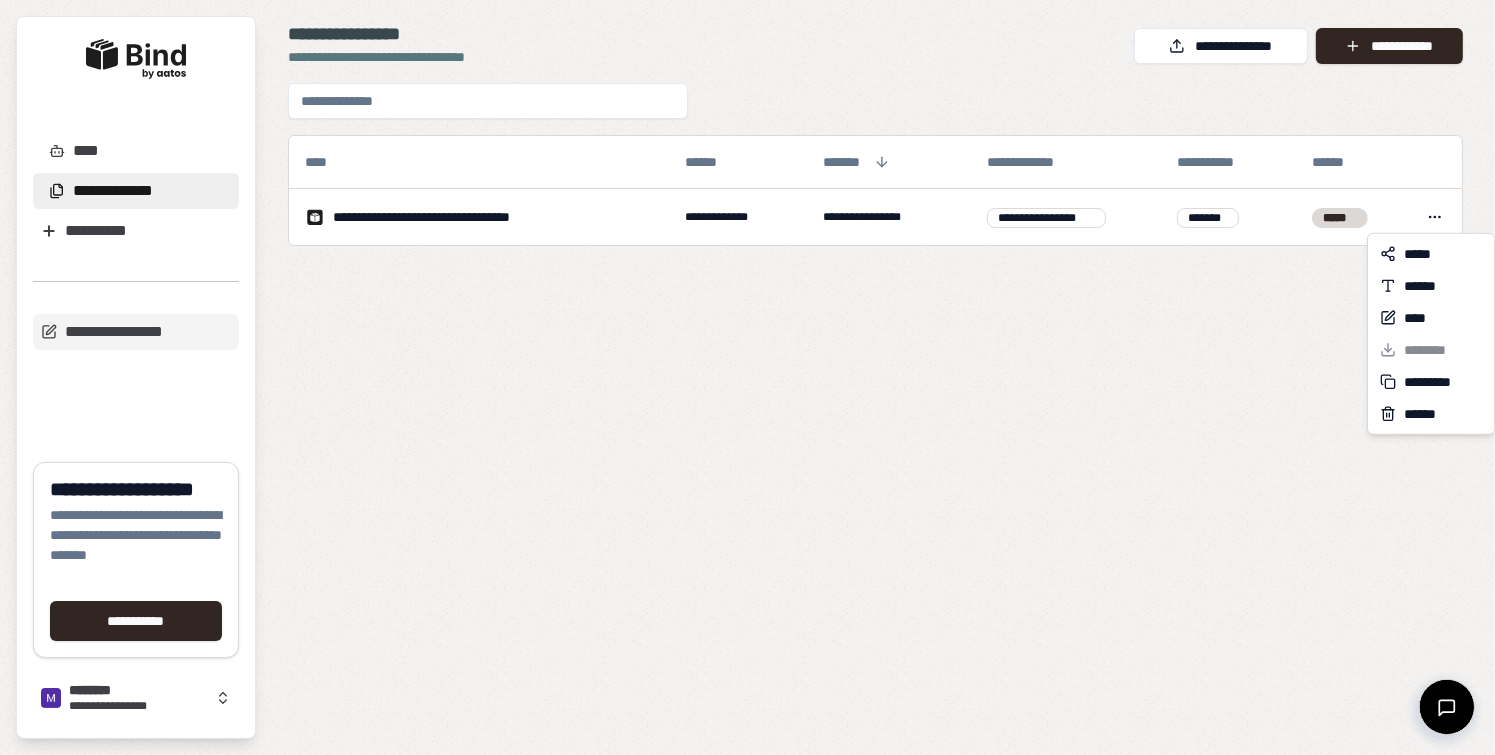 click on "**********" at bounding box center (747, 377) 